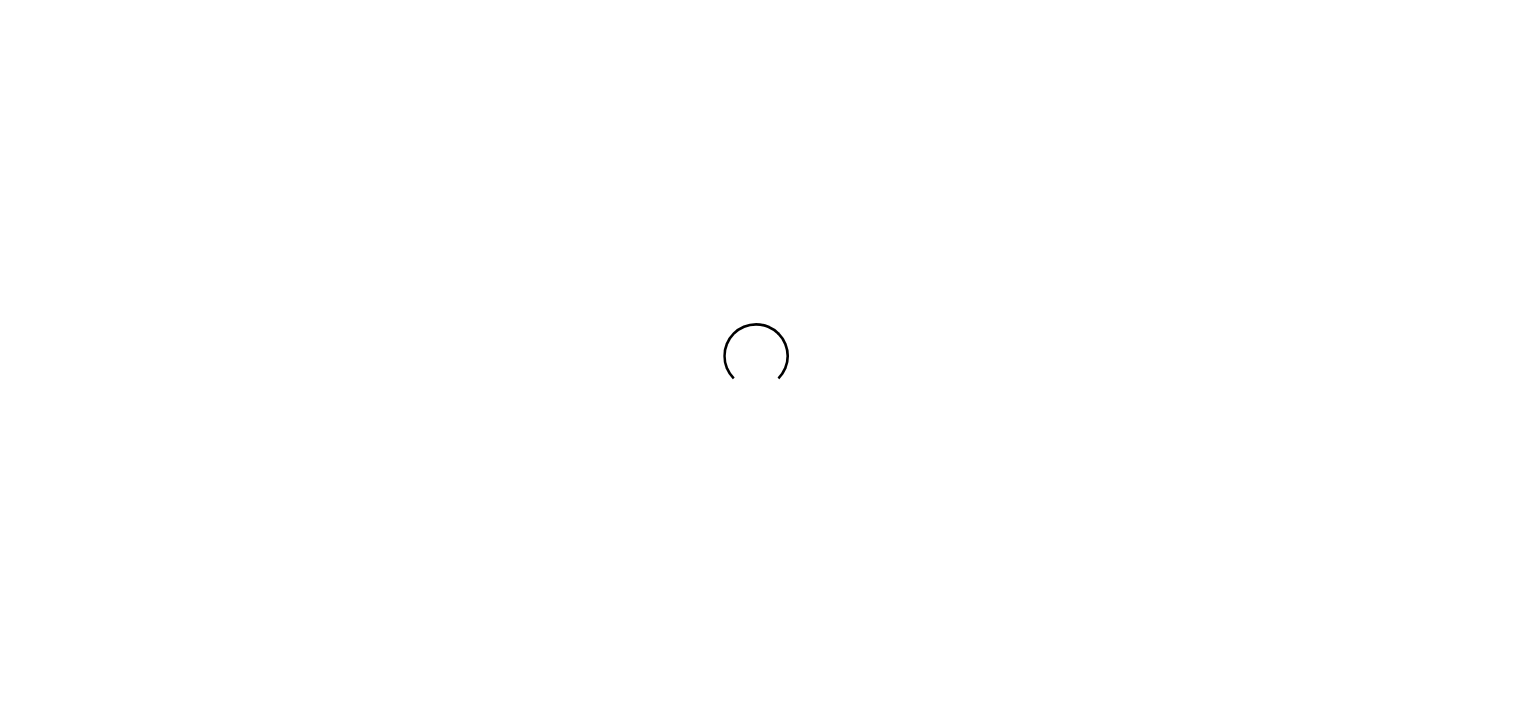 scroll, scrollTop: 0, scrollLeft: 0, axis: both 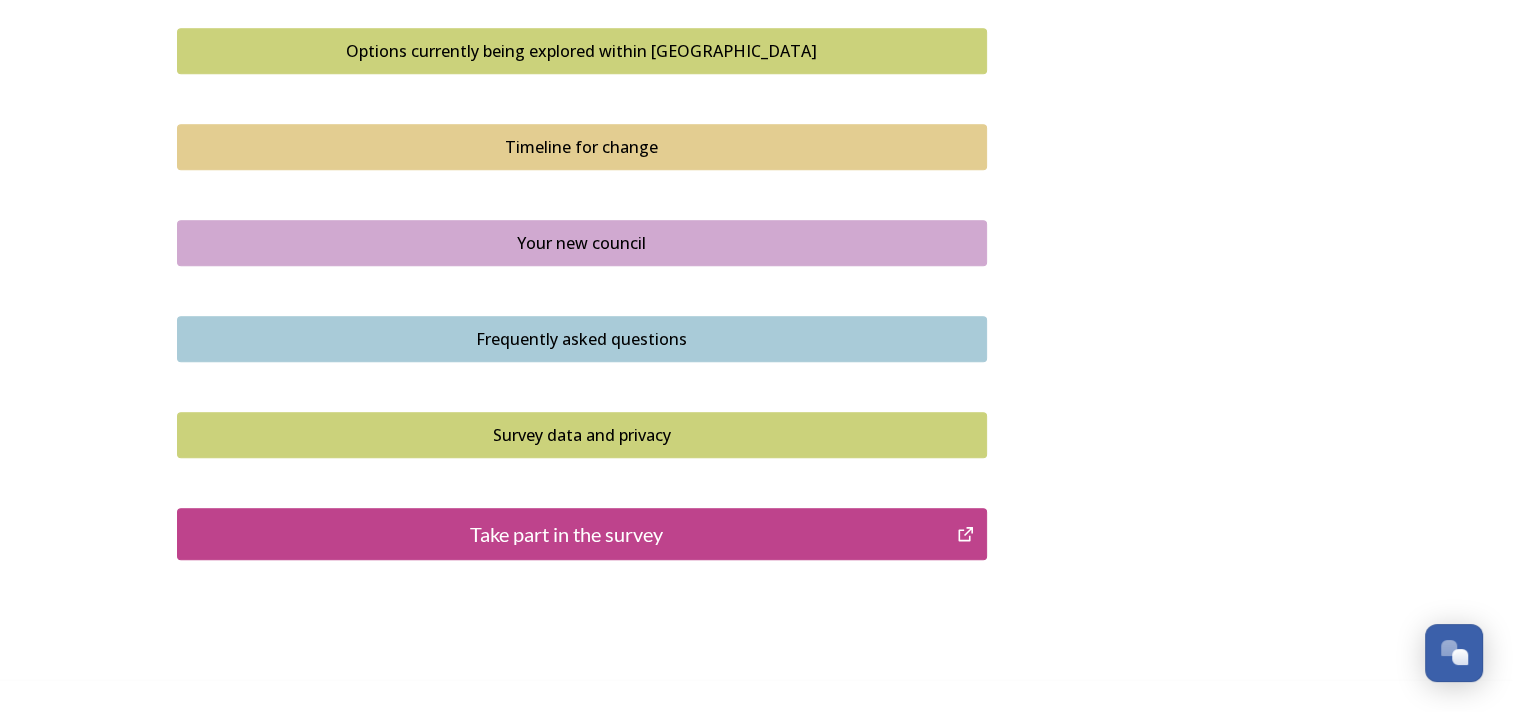 click on "Take part in the survey" at bounding box center (567, 534) 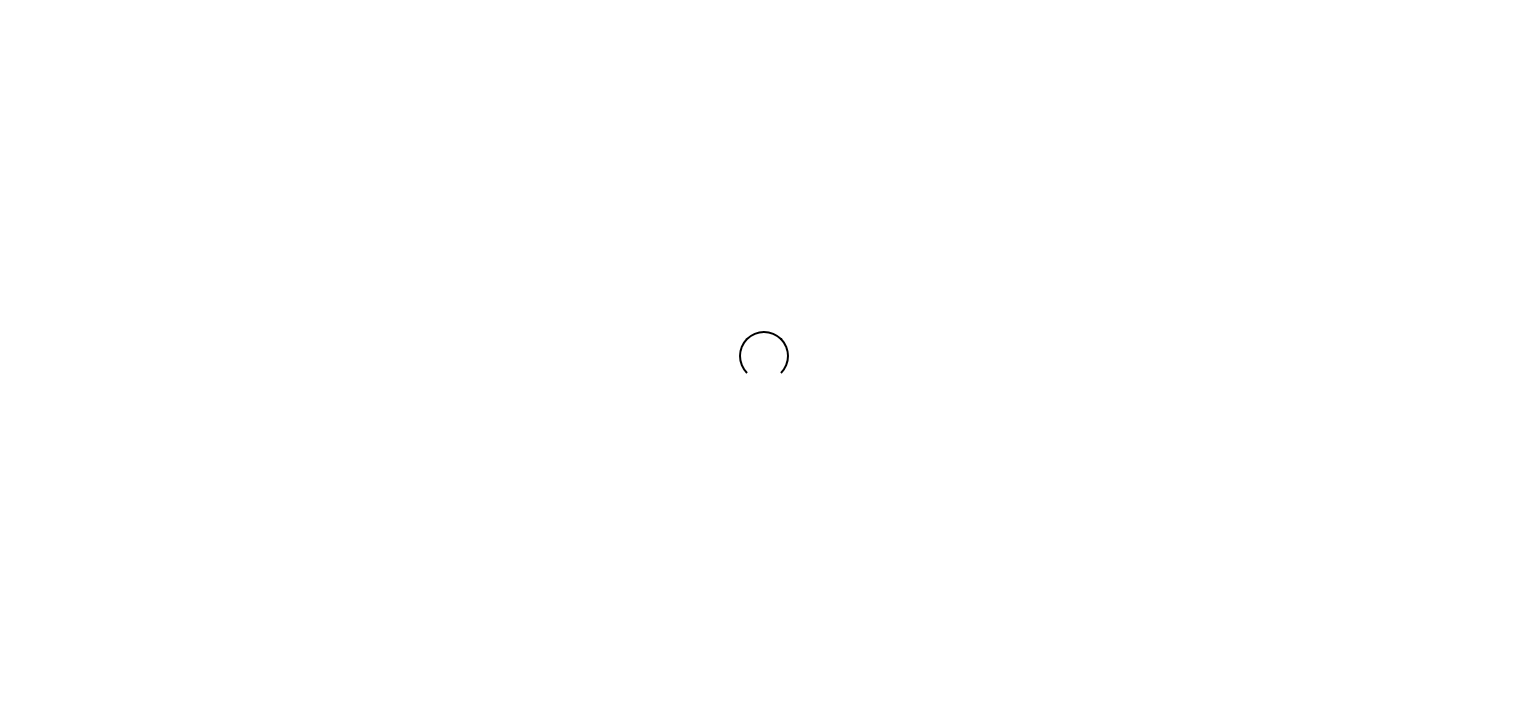 scroll, scrollTop: 0, scrollLeft: 0, axis: both 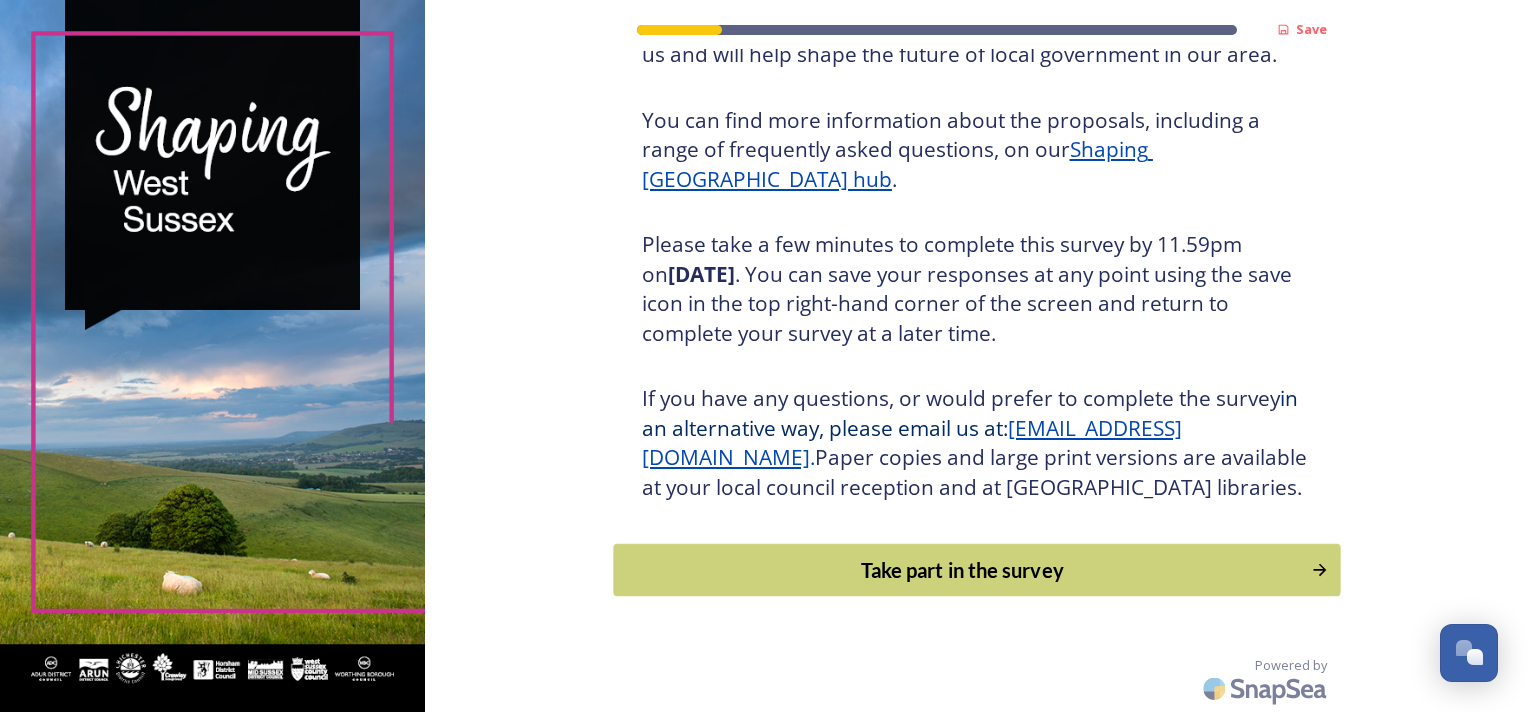 click on "Take part in the survey" at bounding box center (962, 570) 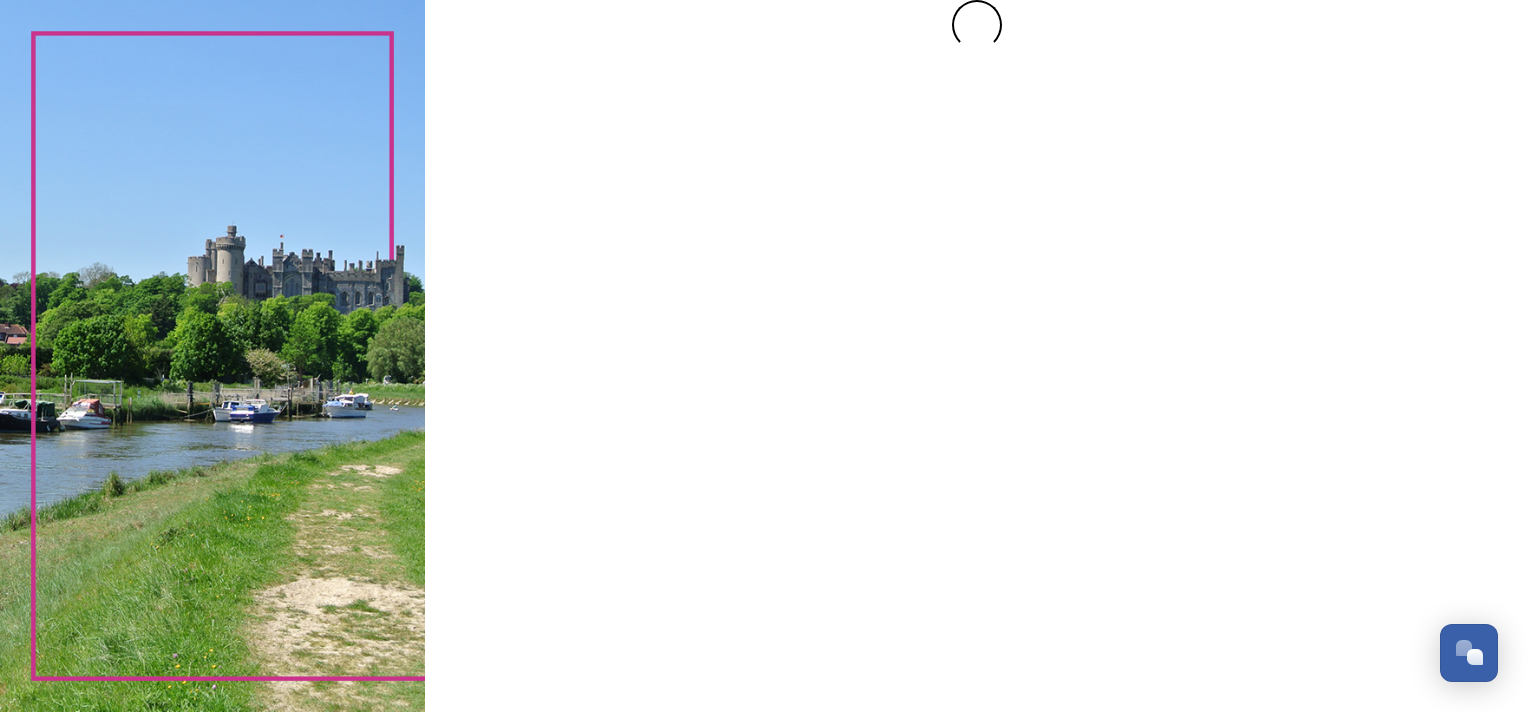 scroll, scrollTop: 0, scrollLeft: 0, axis: both 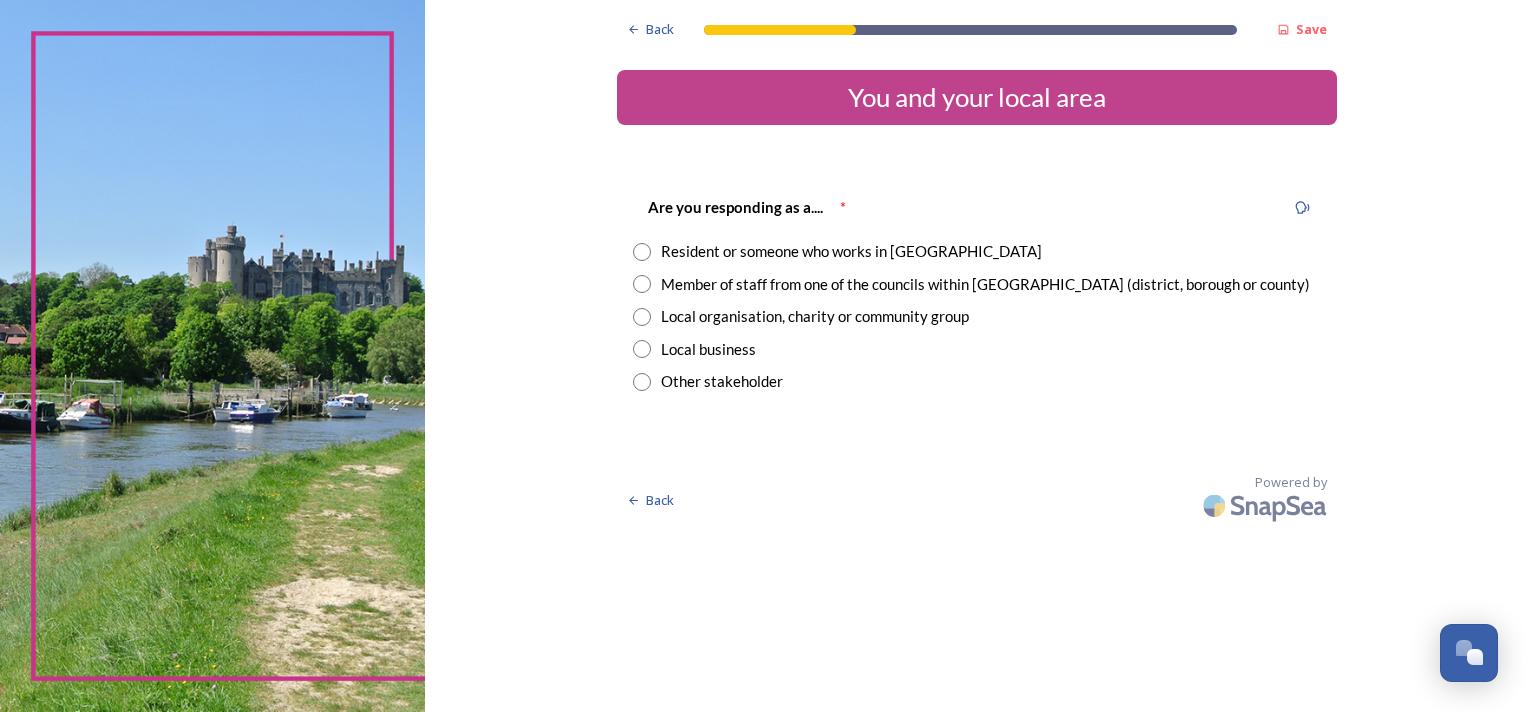 click at bounding box center (642, 284) 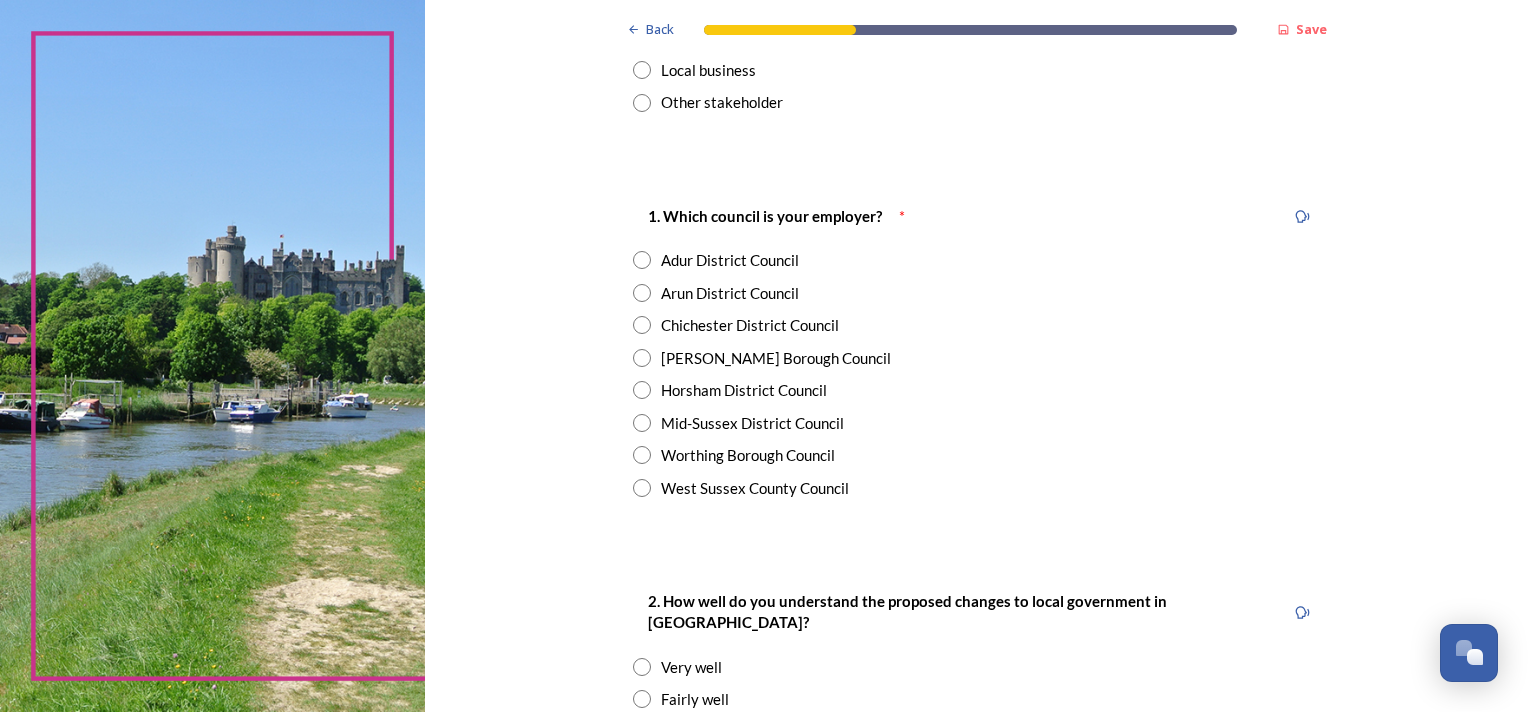 scroll, scrollTop: 280, scrollLeft: 0, axis: vertical 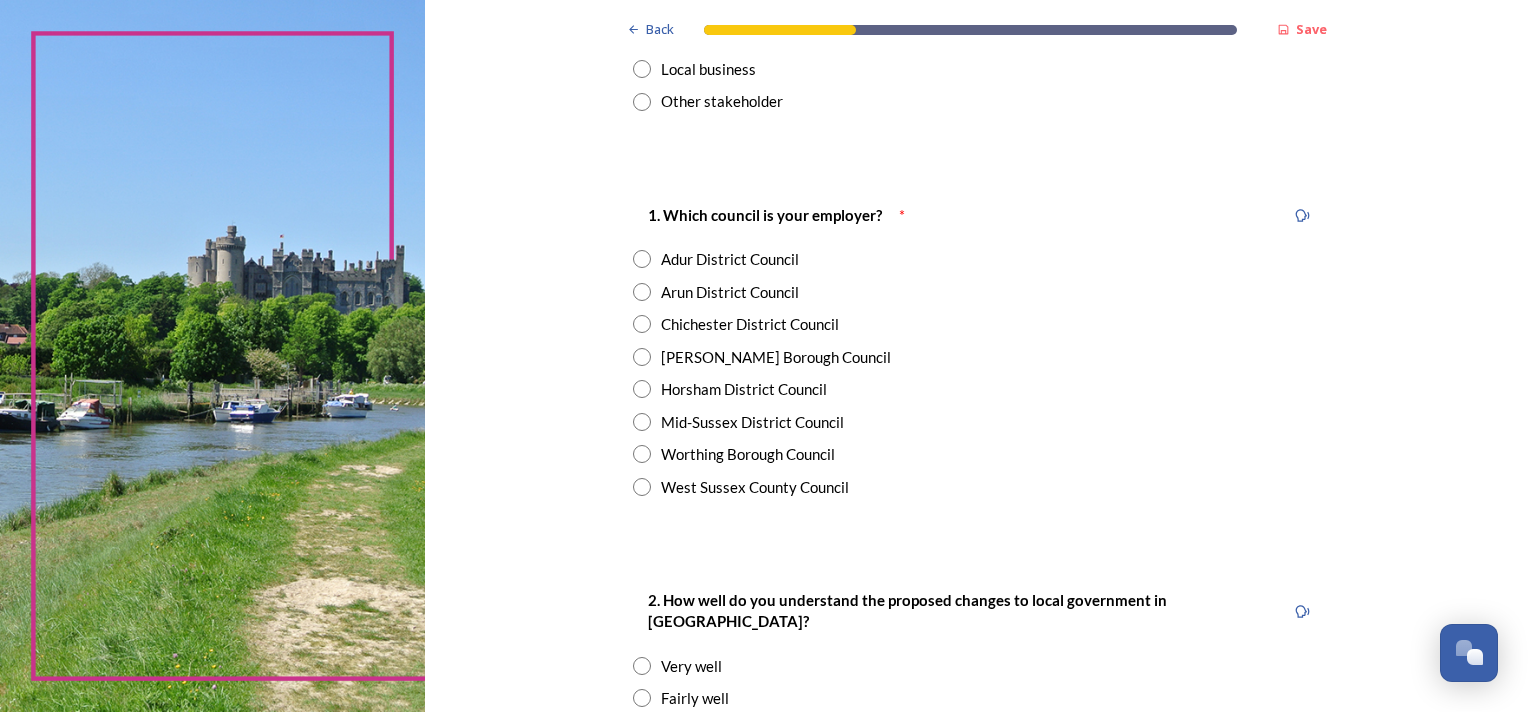 click at bounding box center [642, 487] 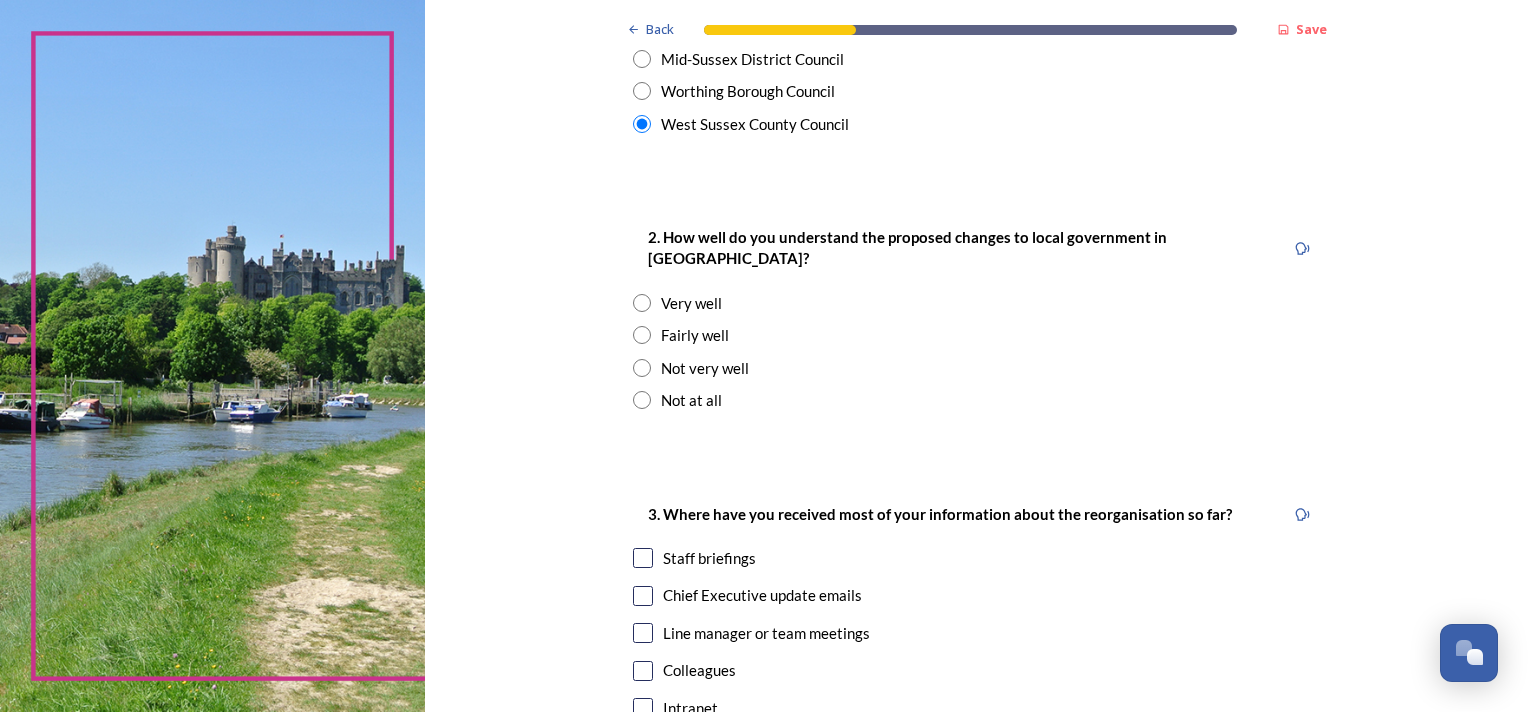 scroll, scrollTop: 680, scrollLeft: 0, axis: vertical 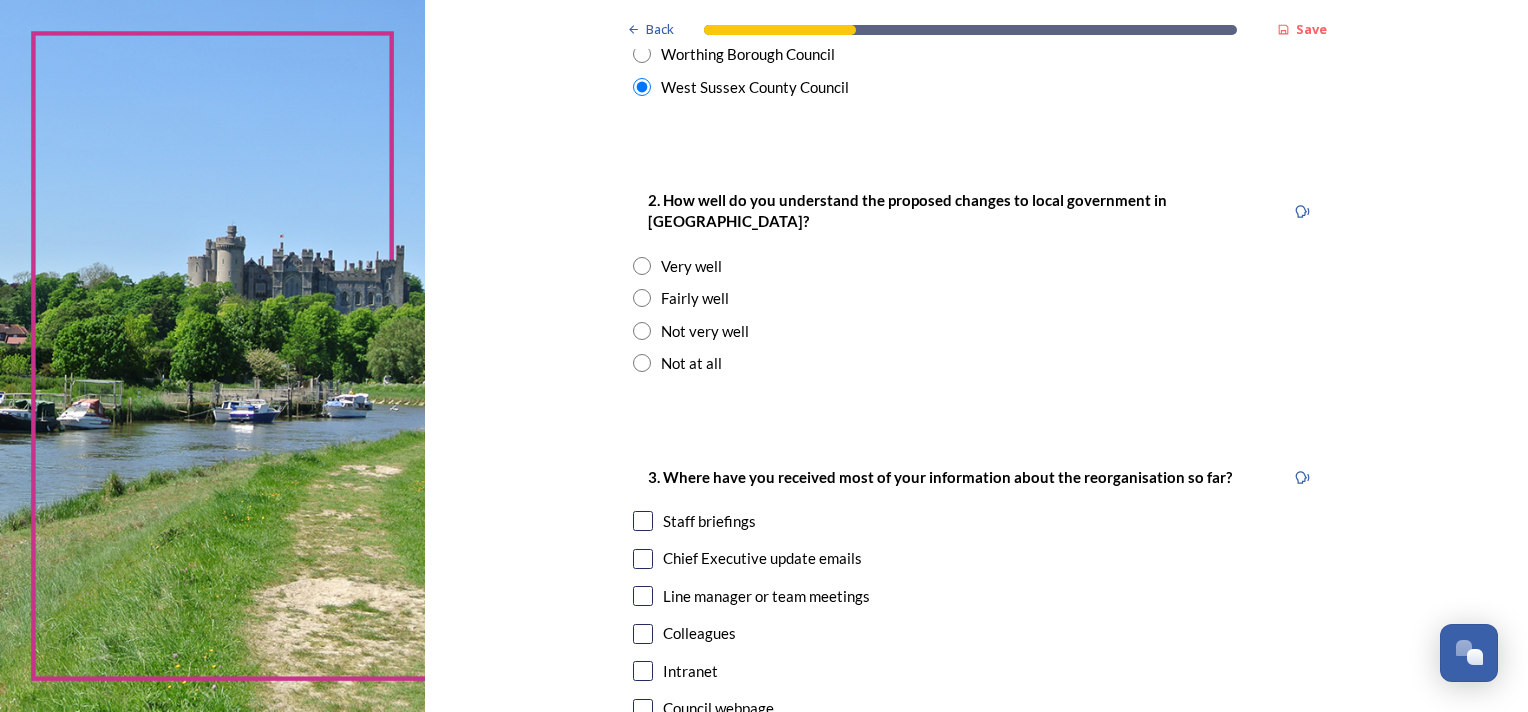 click at bounding box center [642, 266] 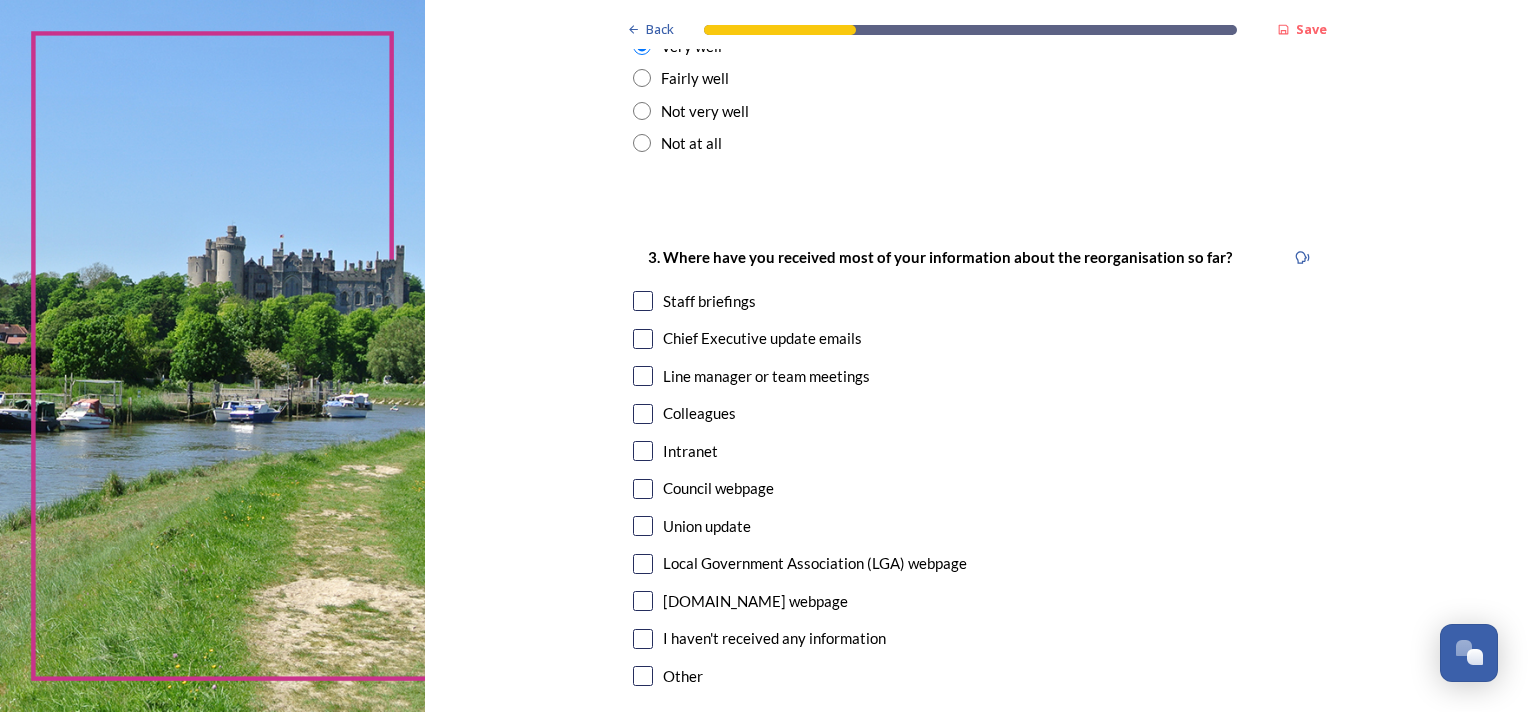 scroll, scrollTop: 920, scrollLeft: 0, axis: vertical 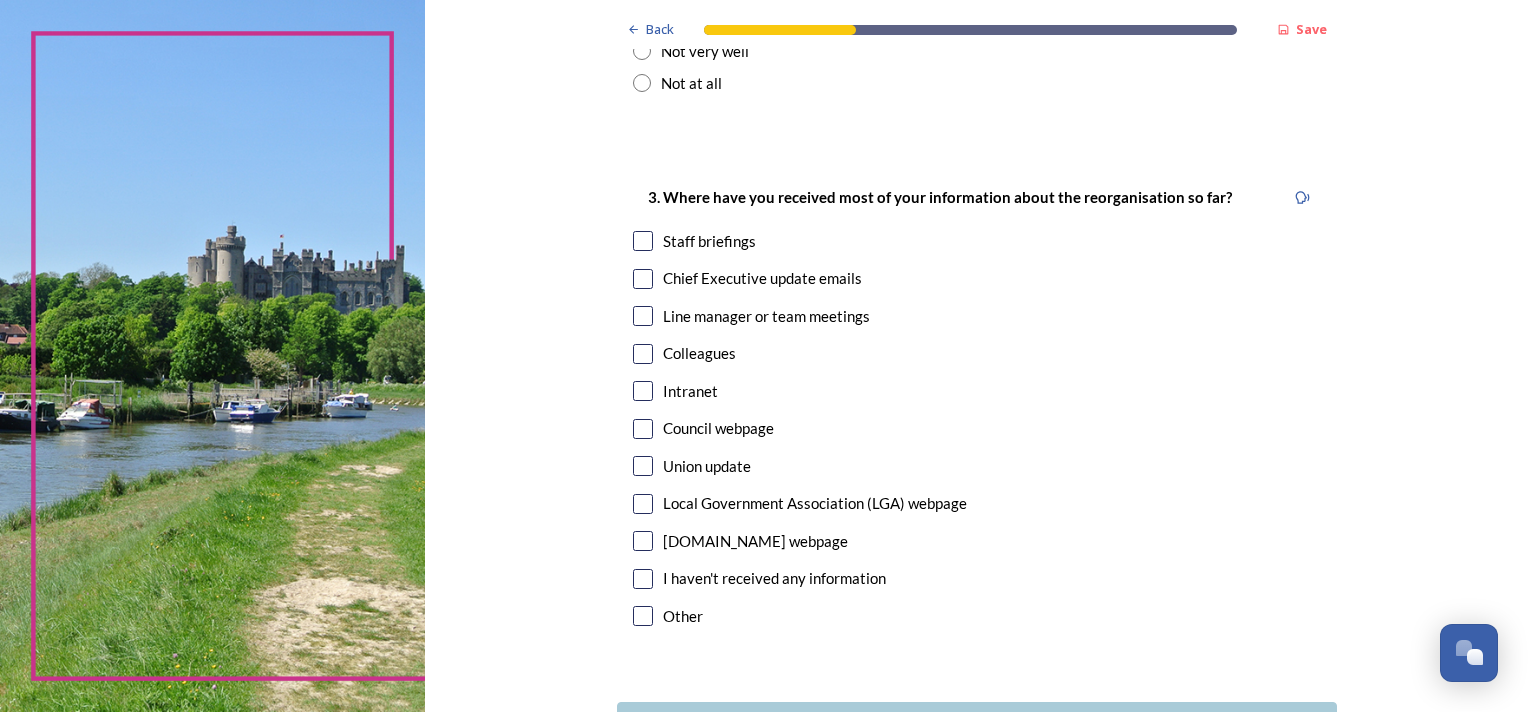 click at bounding box center (643, 241) 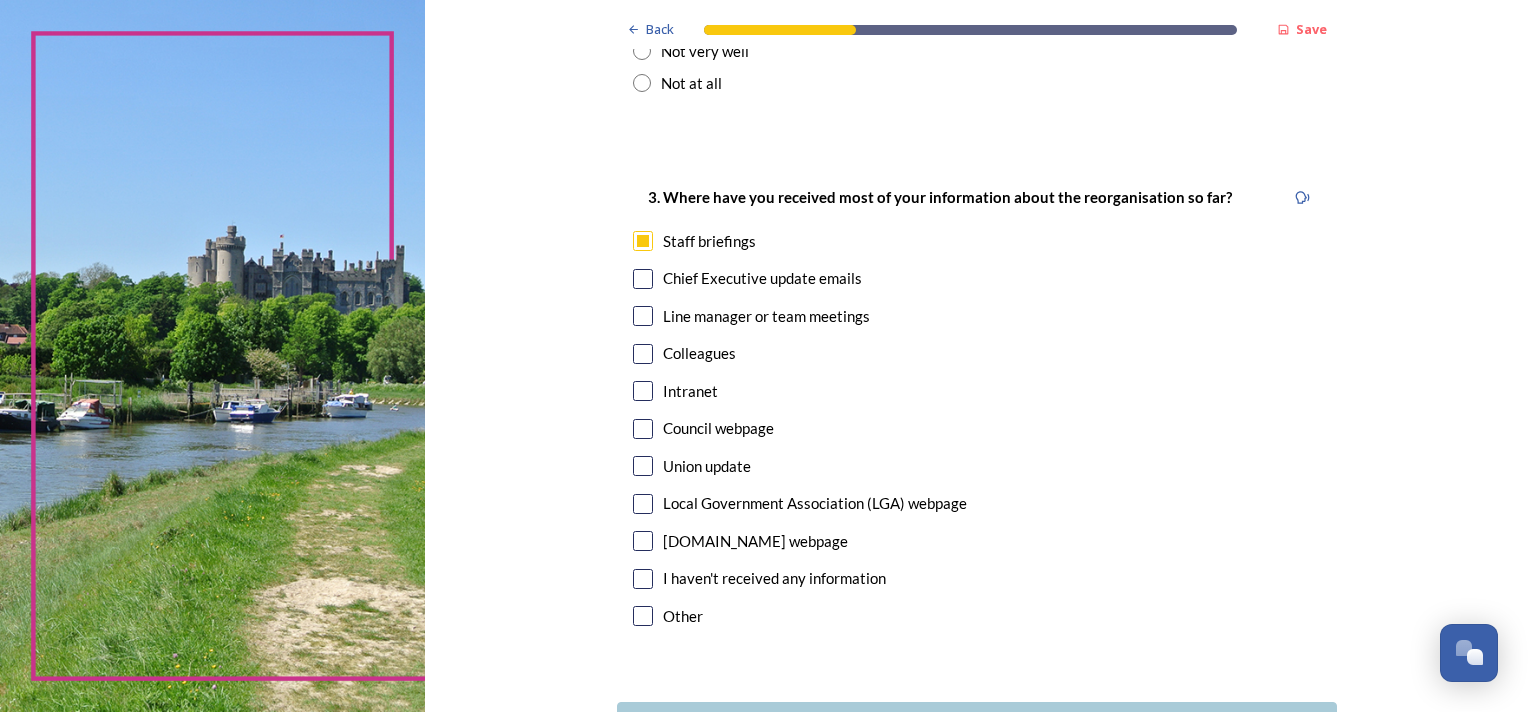 click at bounding box center [643, 466] 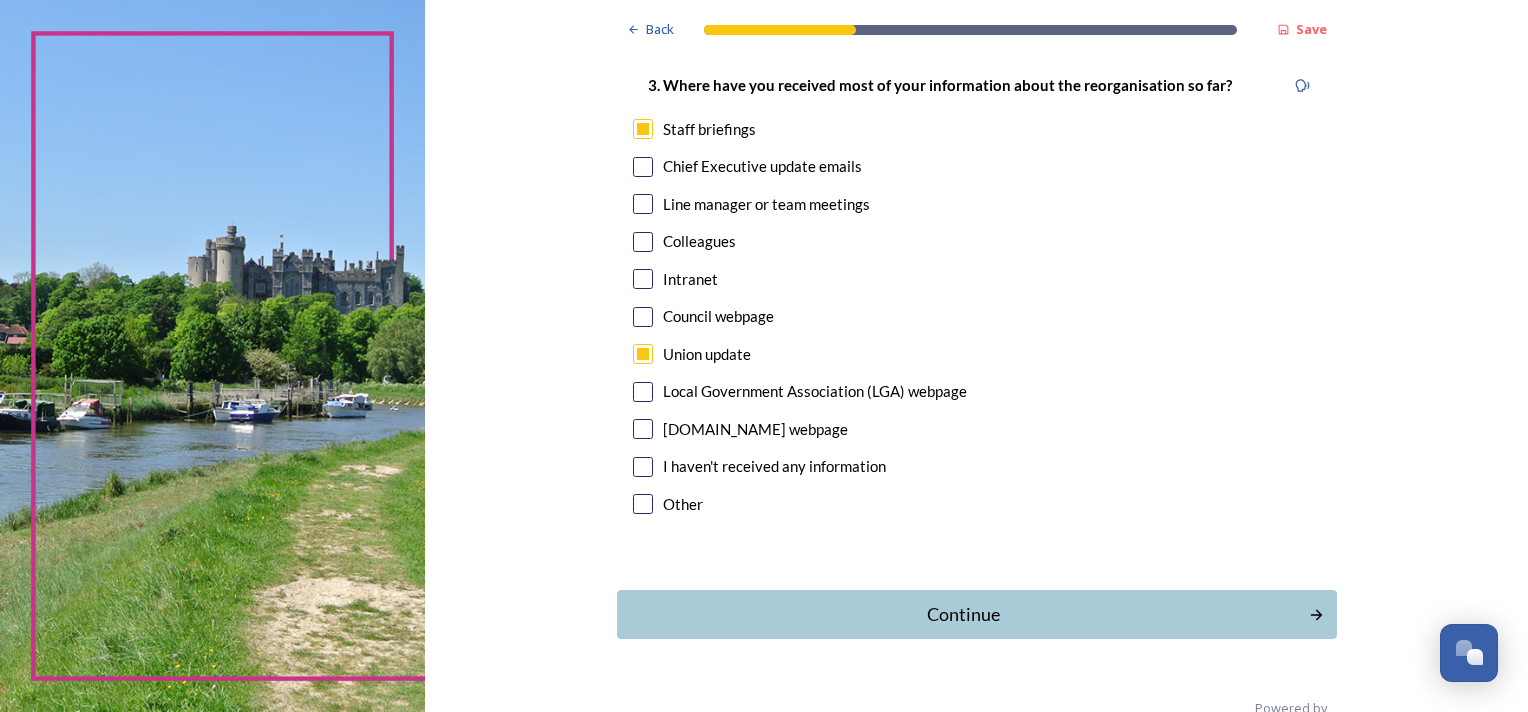 scroll, scrollTop: 1080, scrollLeft: 0, axis: vertical 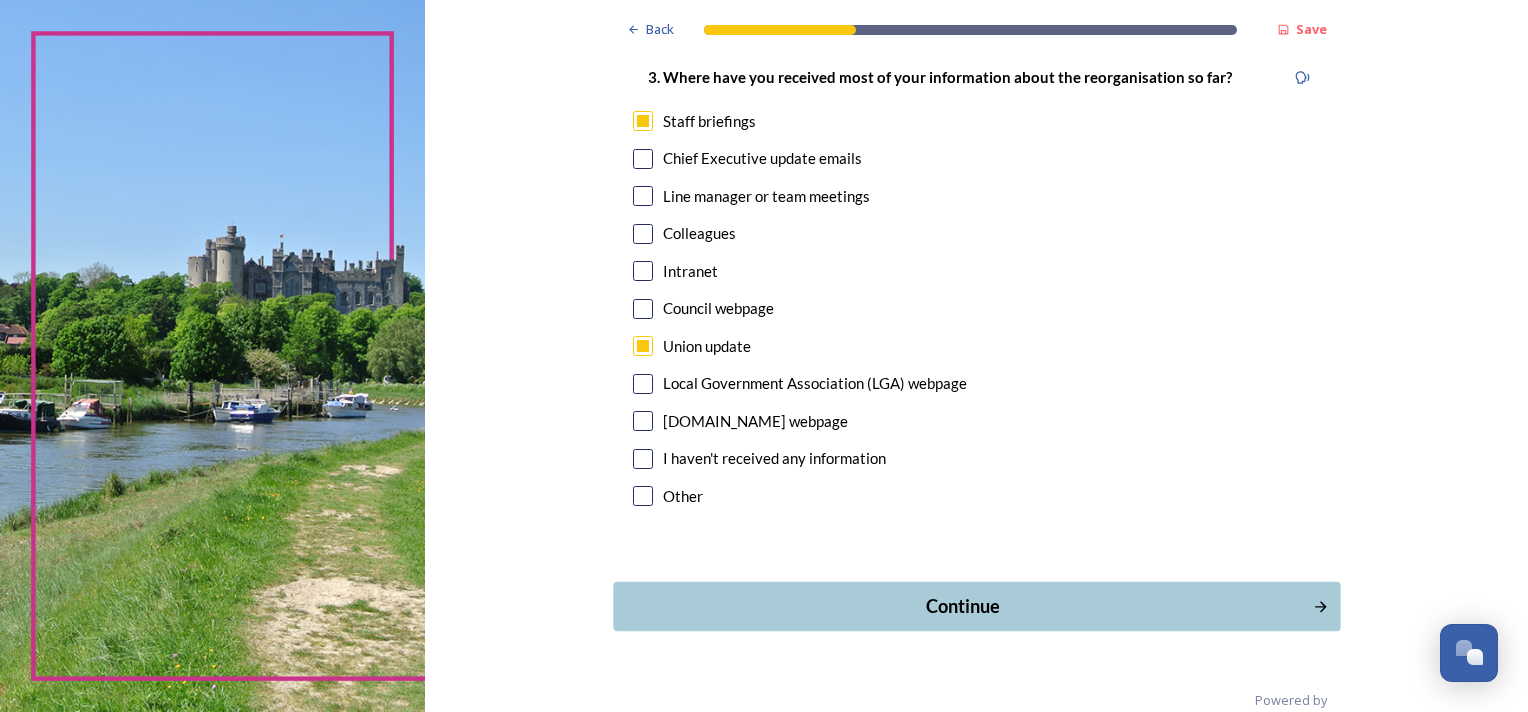 click on "Continue" at bounding box center [962, 606] 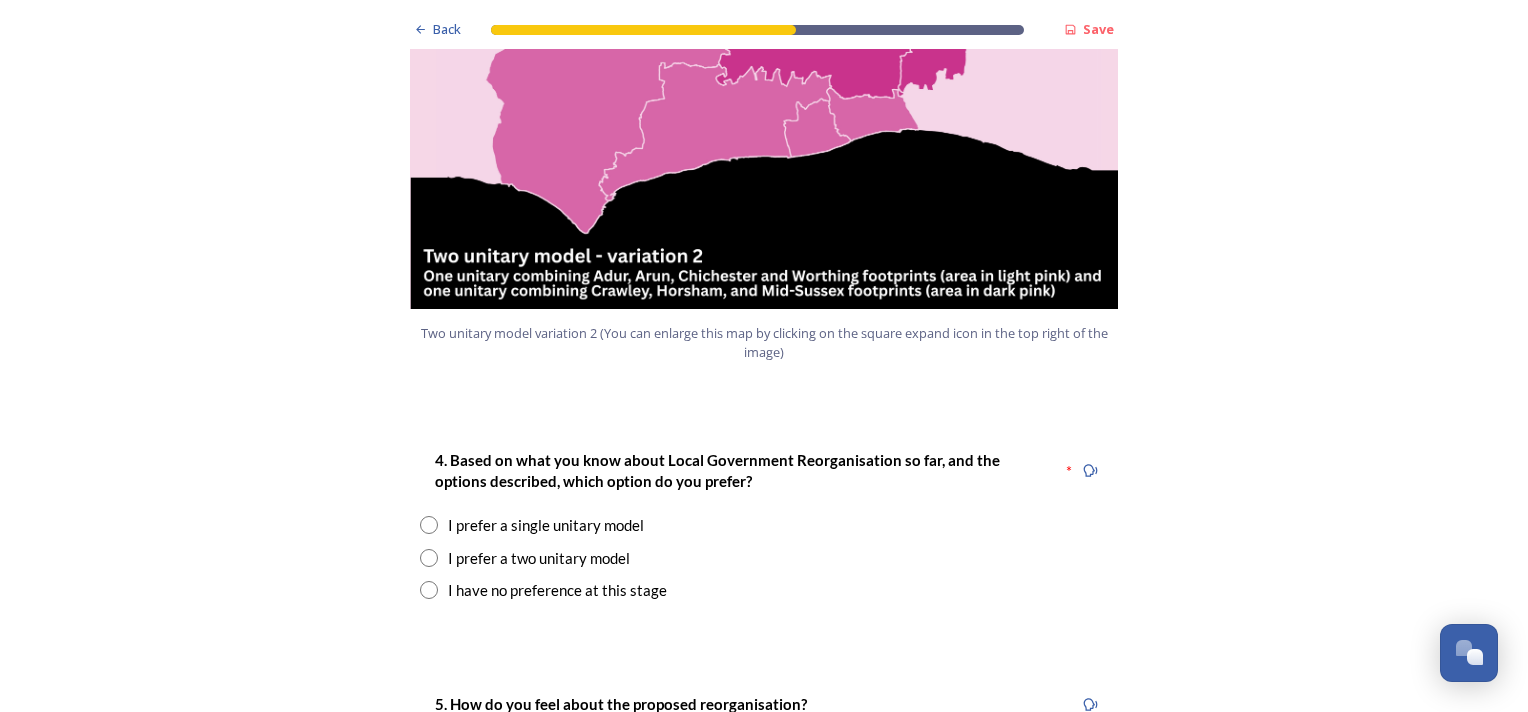 scroll, scrollTop: 2360, scrollLeft: 0, axis: vertical 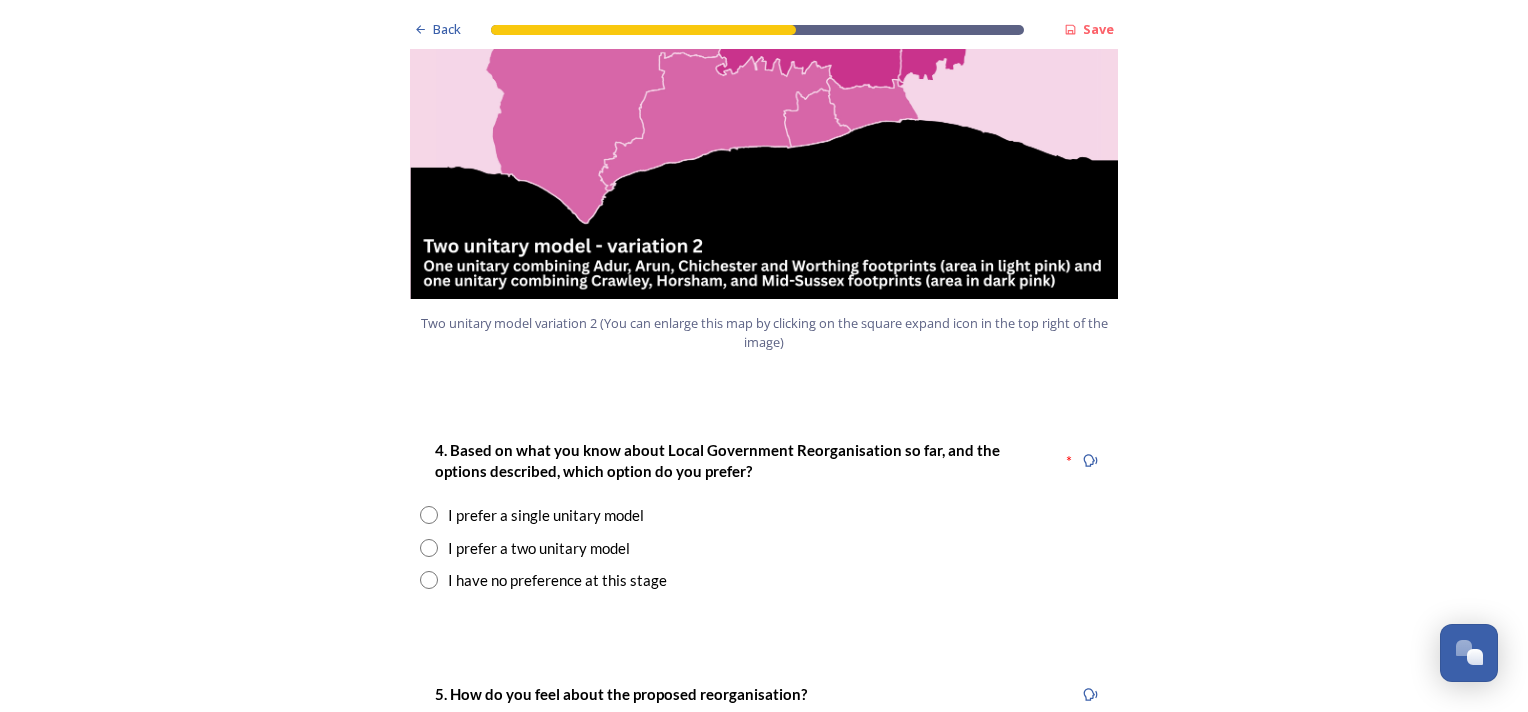 click at bounding box center [429, 548] 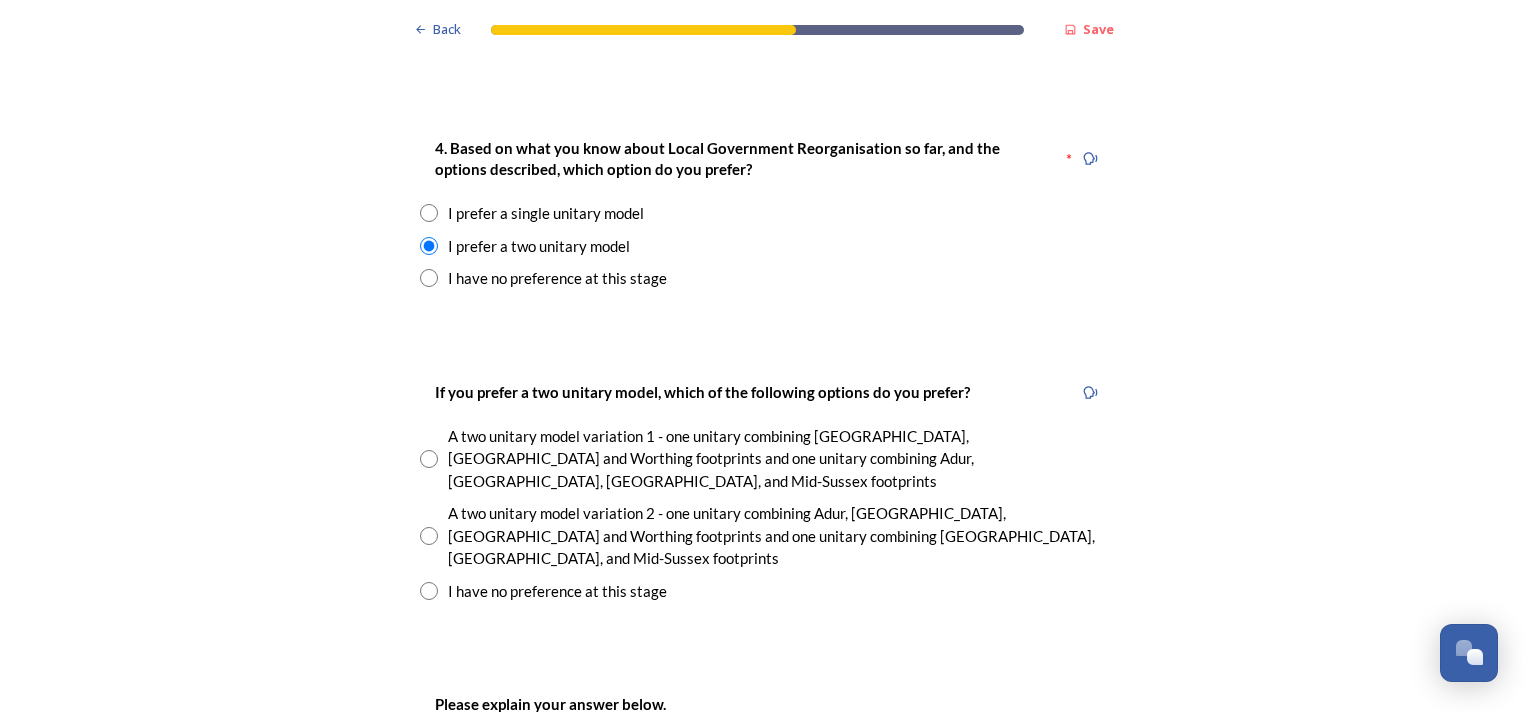 scroll, scrollTop: 2680, scrollLeft: 0, axis: vertical 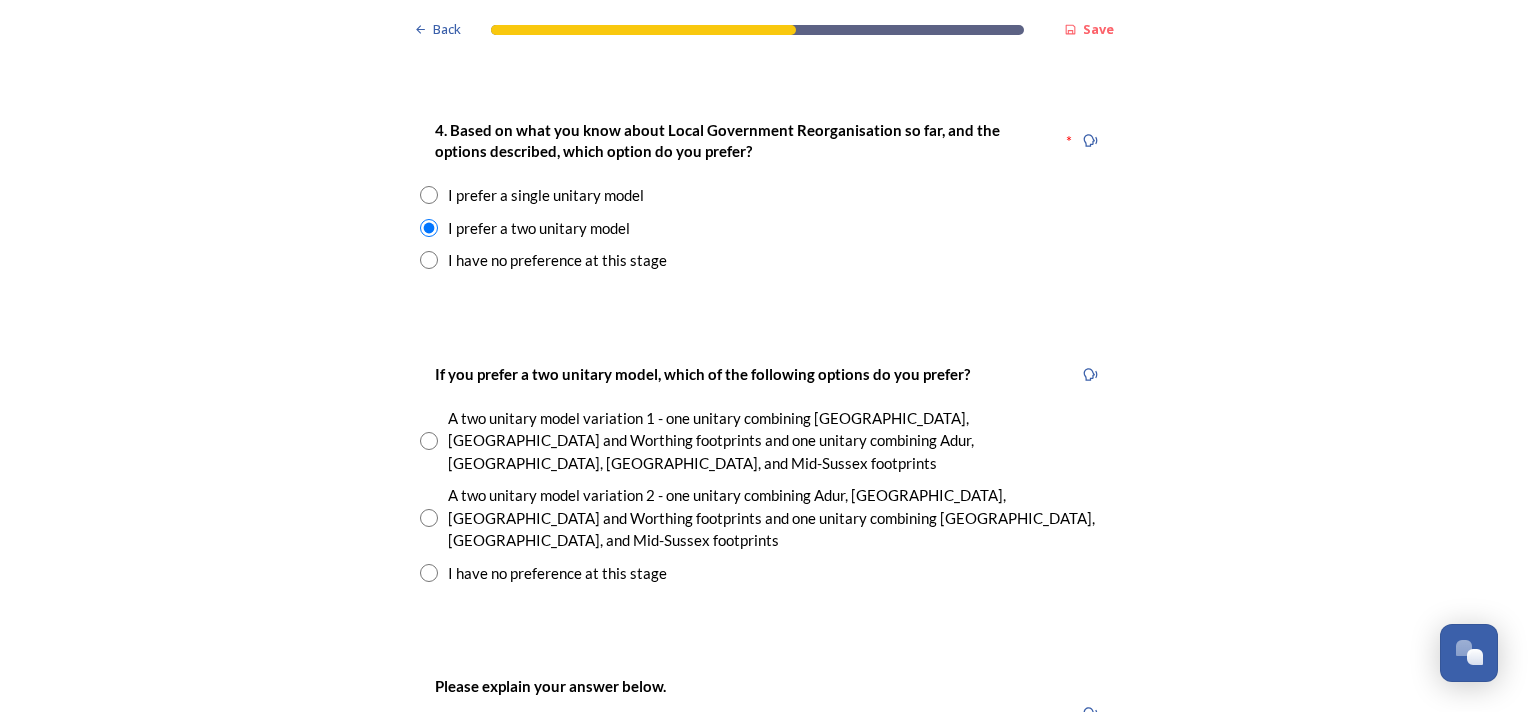 click at bounding box center [429, 573] 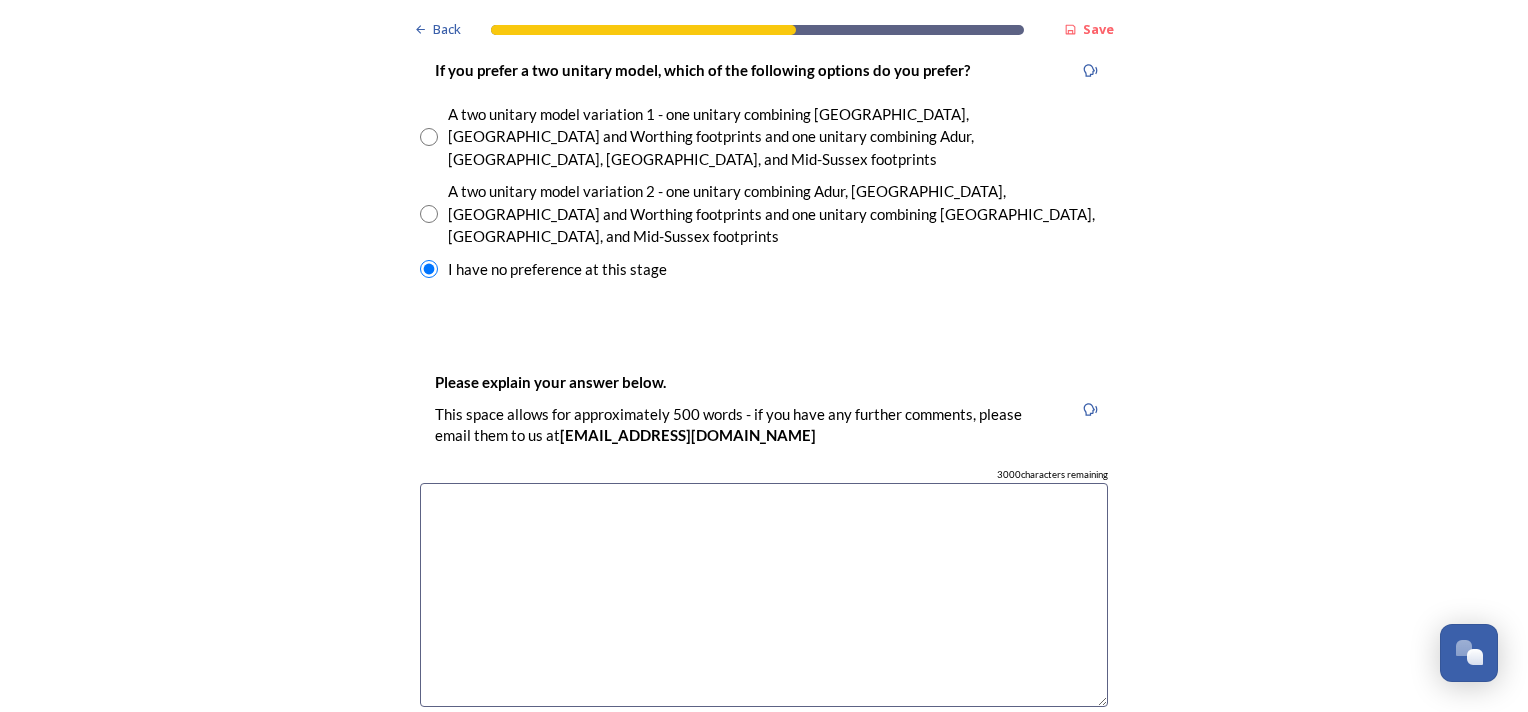 scroll, scrollTop: 3000, scrollLeft: 0, axis: vertical 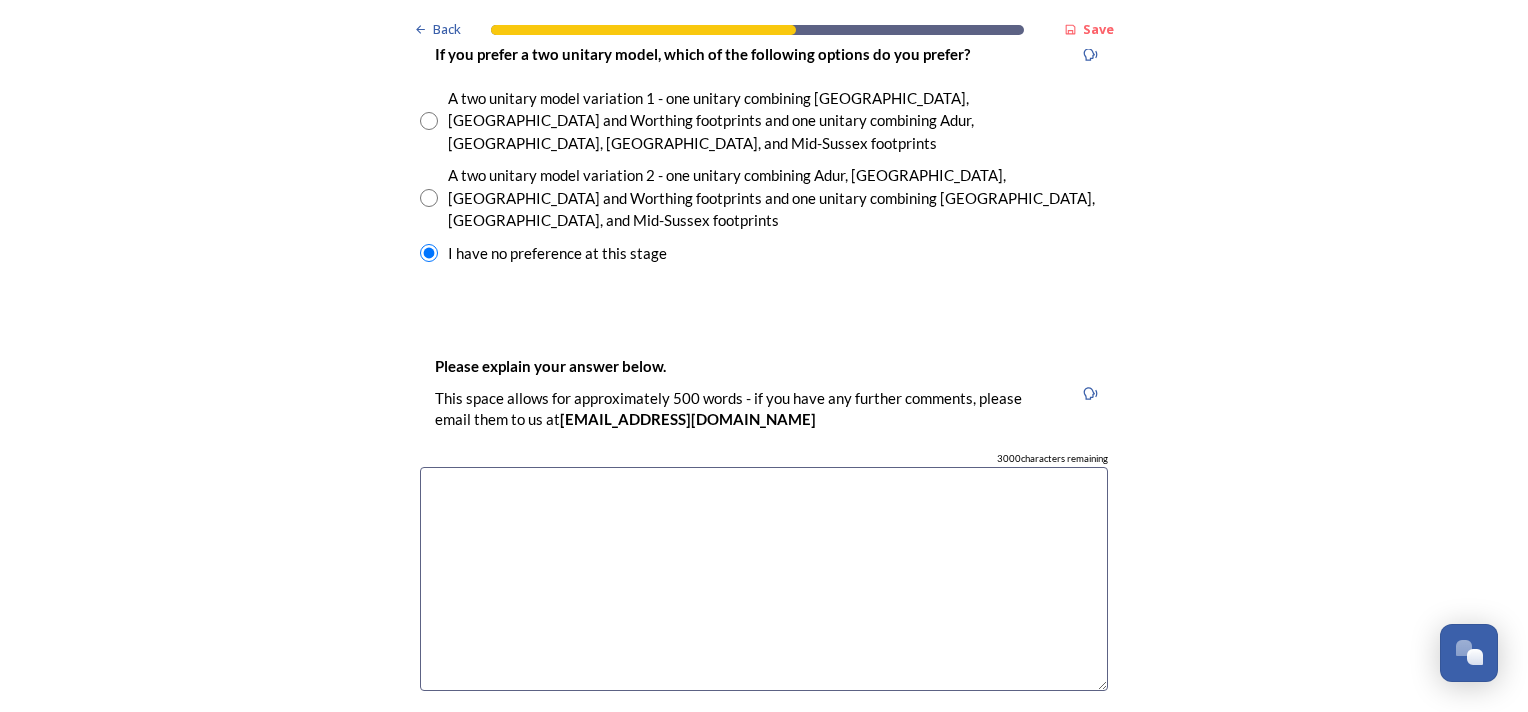 click at bounding box center [764, 579] 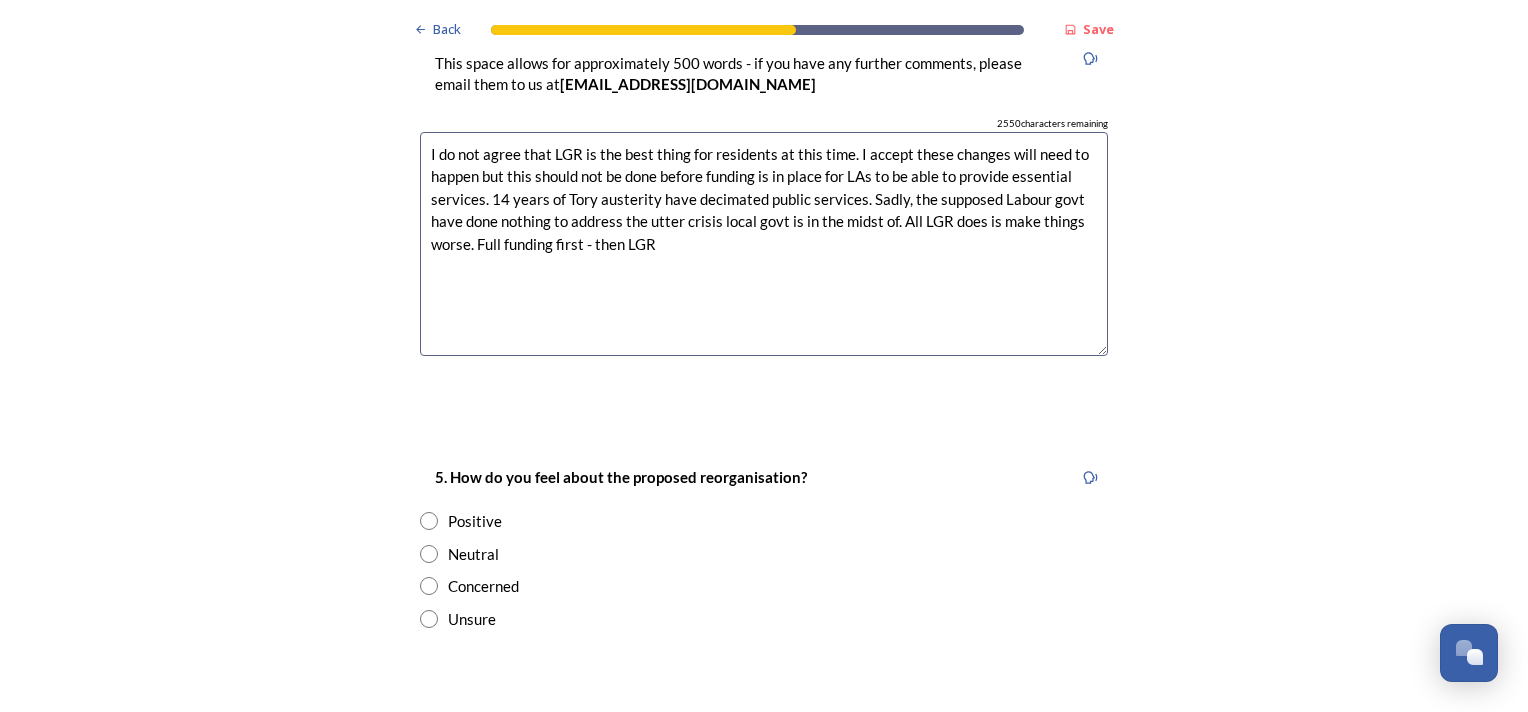scroll, scrollTop: 3400, scrollLeft: 0, axis: vertical 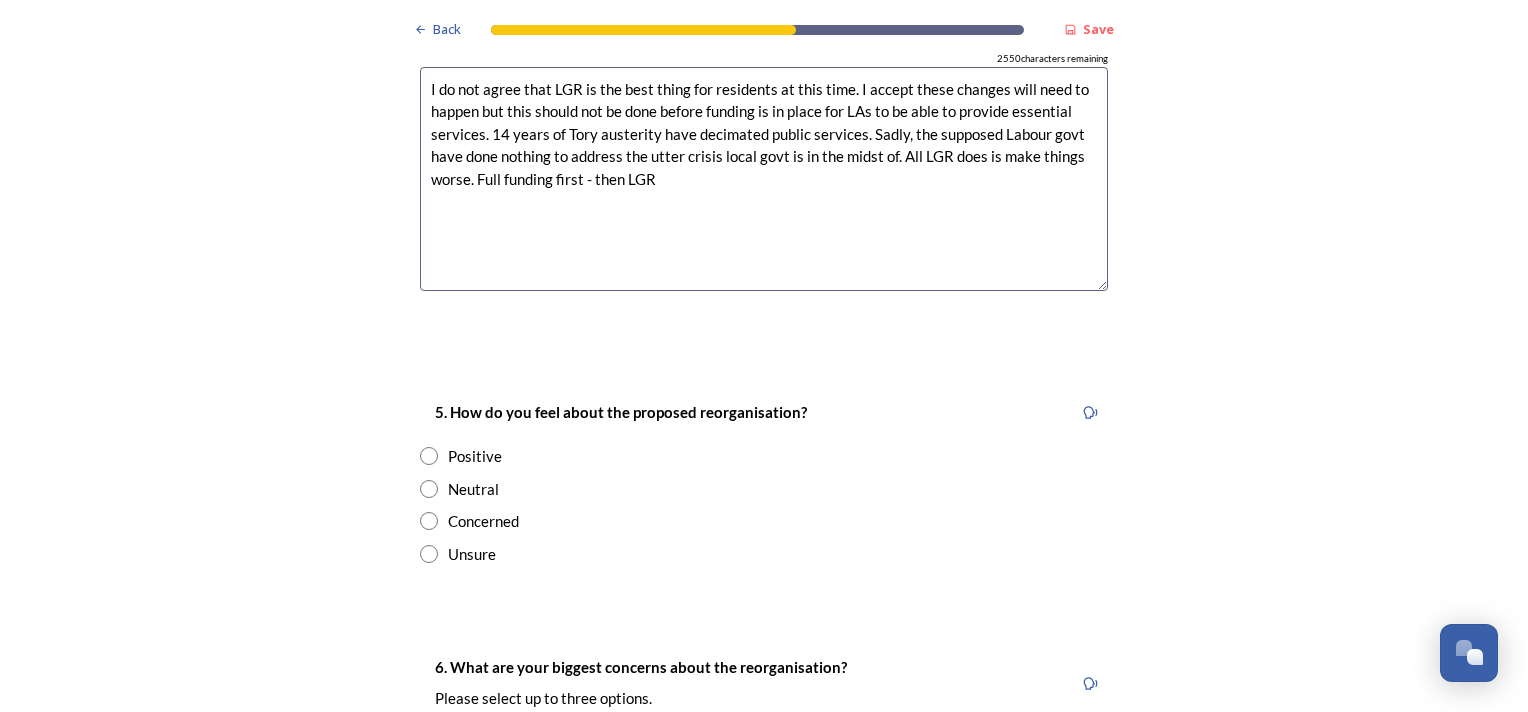 type on "I do not agree that LGR is the best thing for residents at this time. I accept these changes will need to happen but this should not be done before funding is in place for LAs to be able to provide essential services. 14 years of Tory austerity have decimated public services. Sadly, the supposed Labour govt have done nothing to address the utter crisis local govt is in the midst of. All LGR does is make things worse. Full funding first - then LGR" 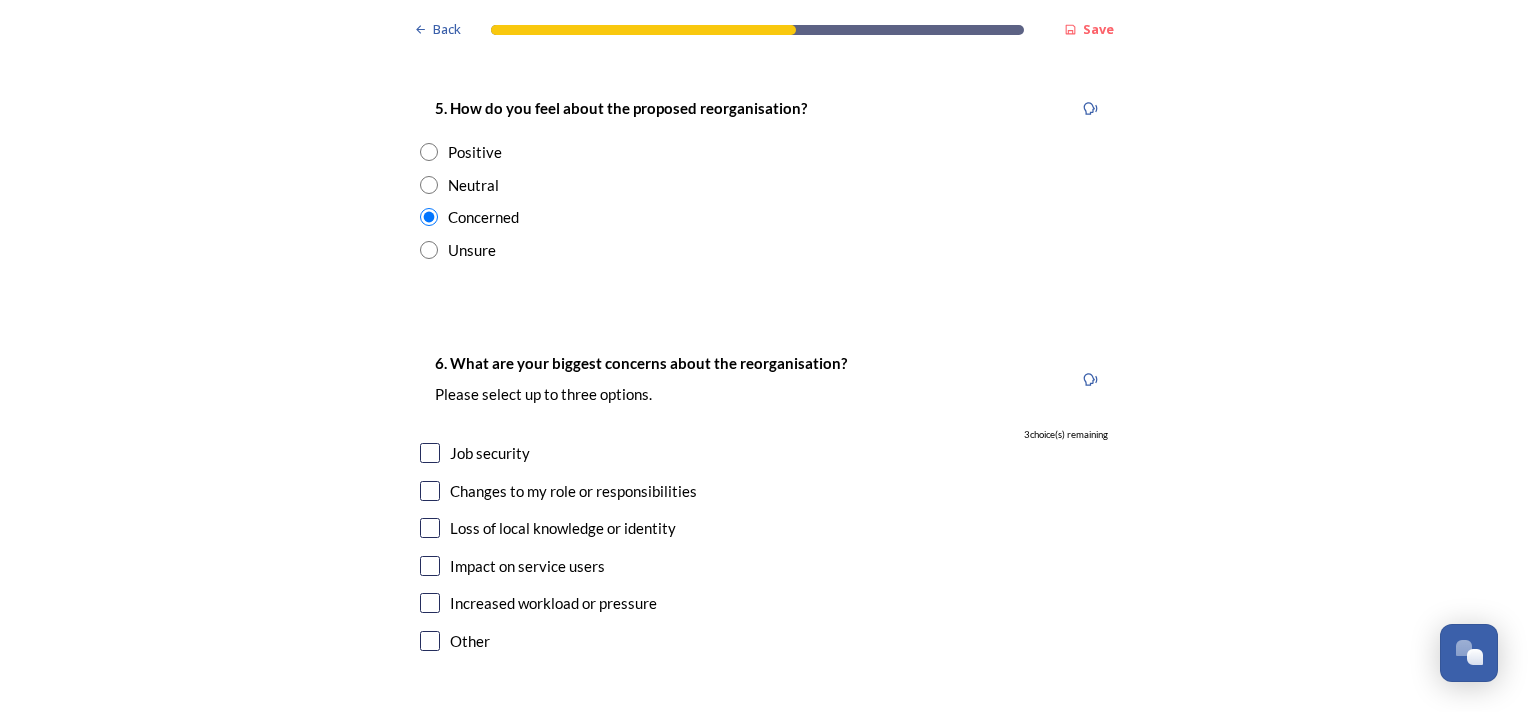 scroll, scrollTop: 3720, scrollLeft: 0, axis: vertical 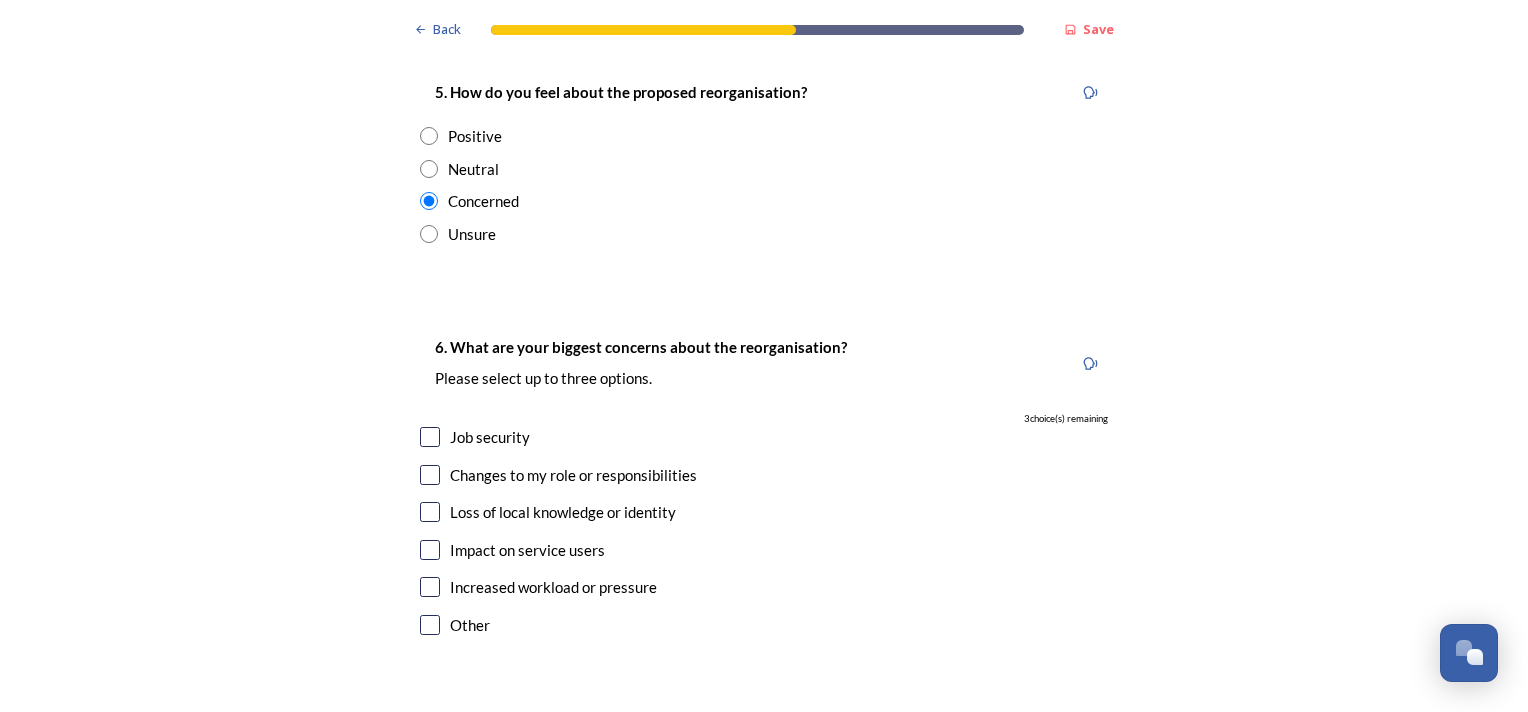 click at bounding box center [430, 437] 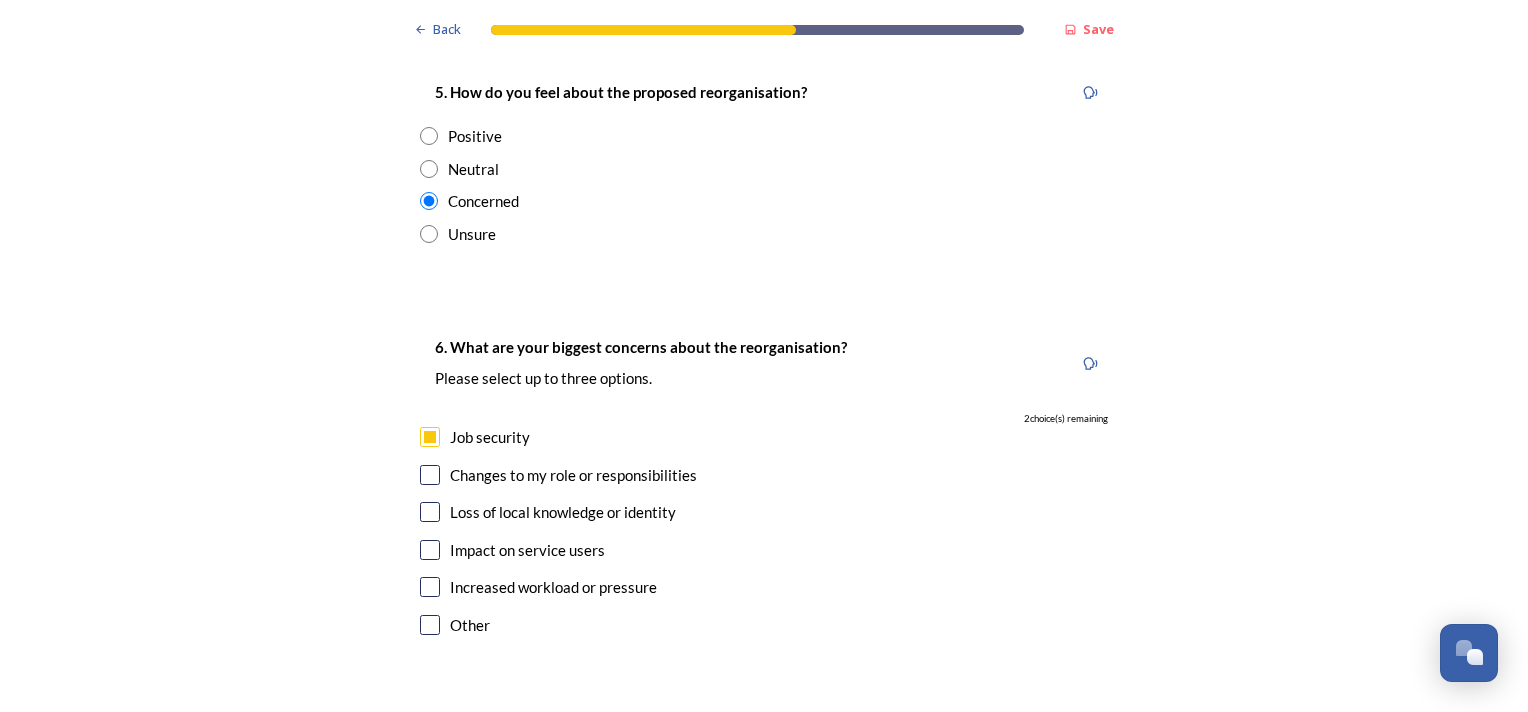 click at bounding box center (430, 550) 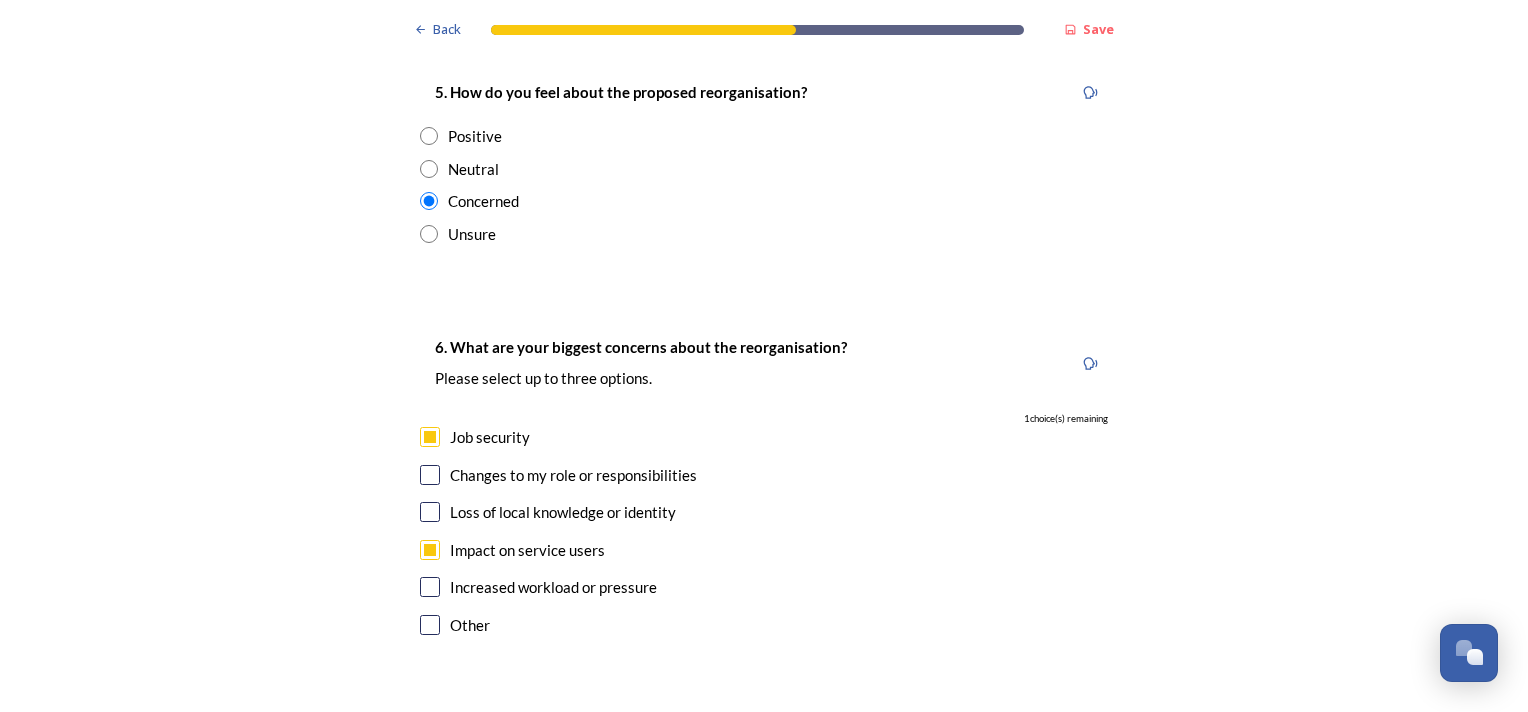 click at bounding box center (430, 475) 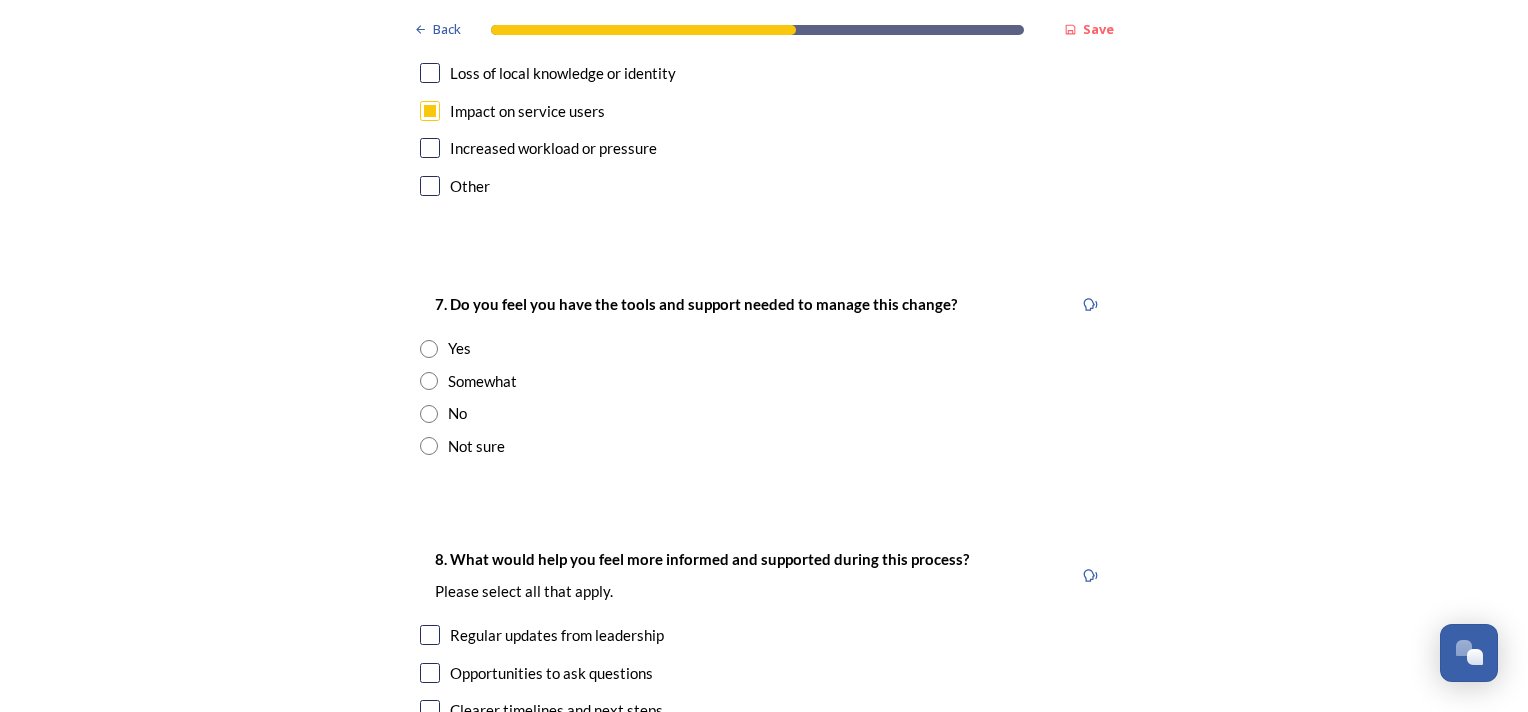 scroll, scrollTop: 4160, scrollLeft: 0, axis: vertical 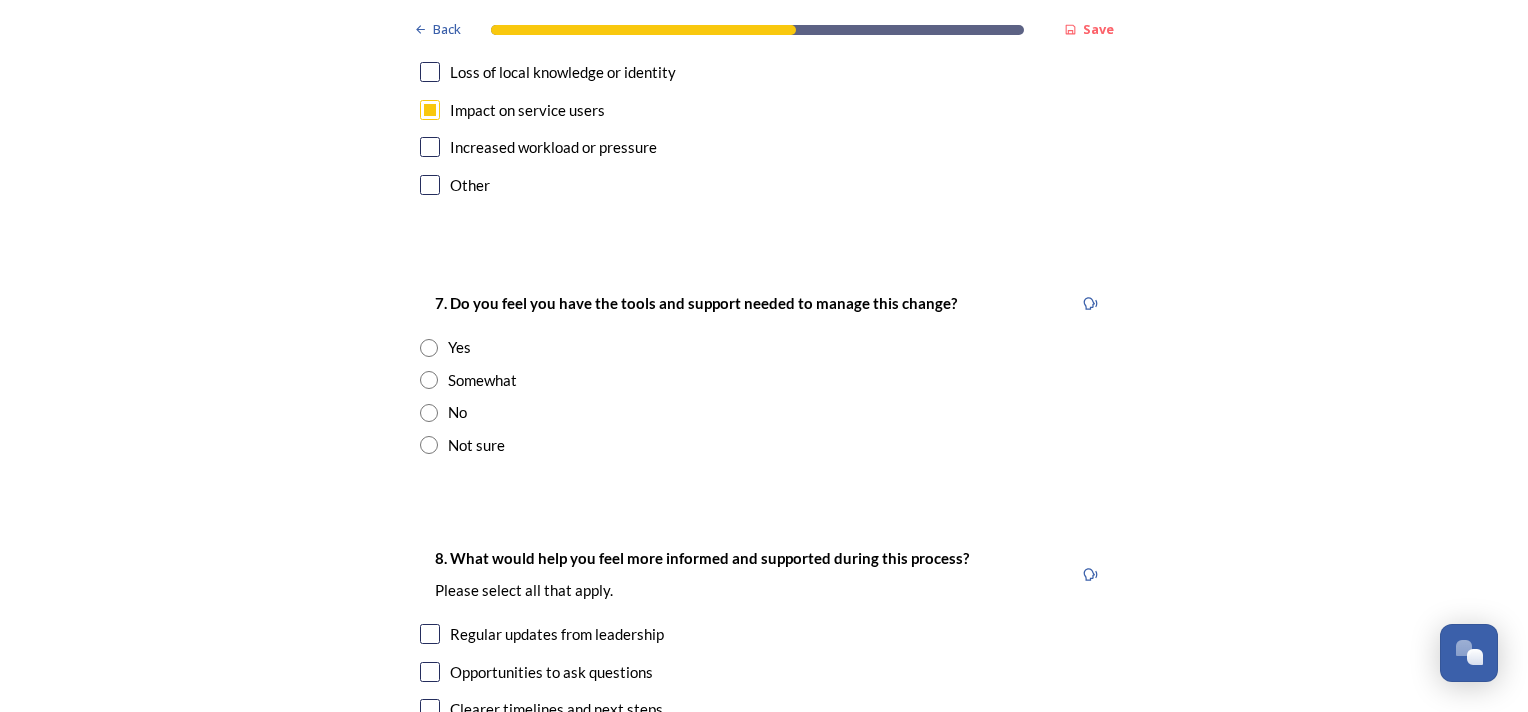 click at bounding box center (429, 380) 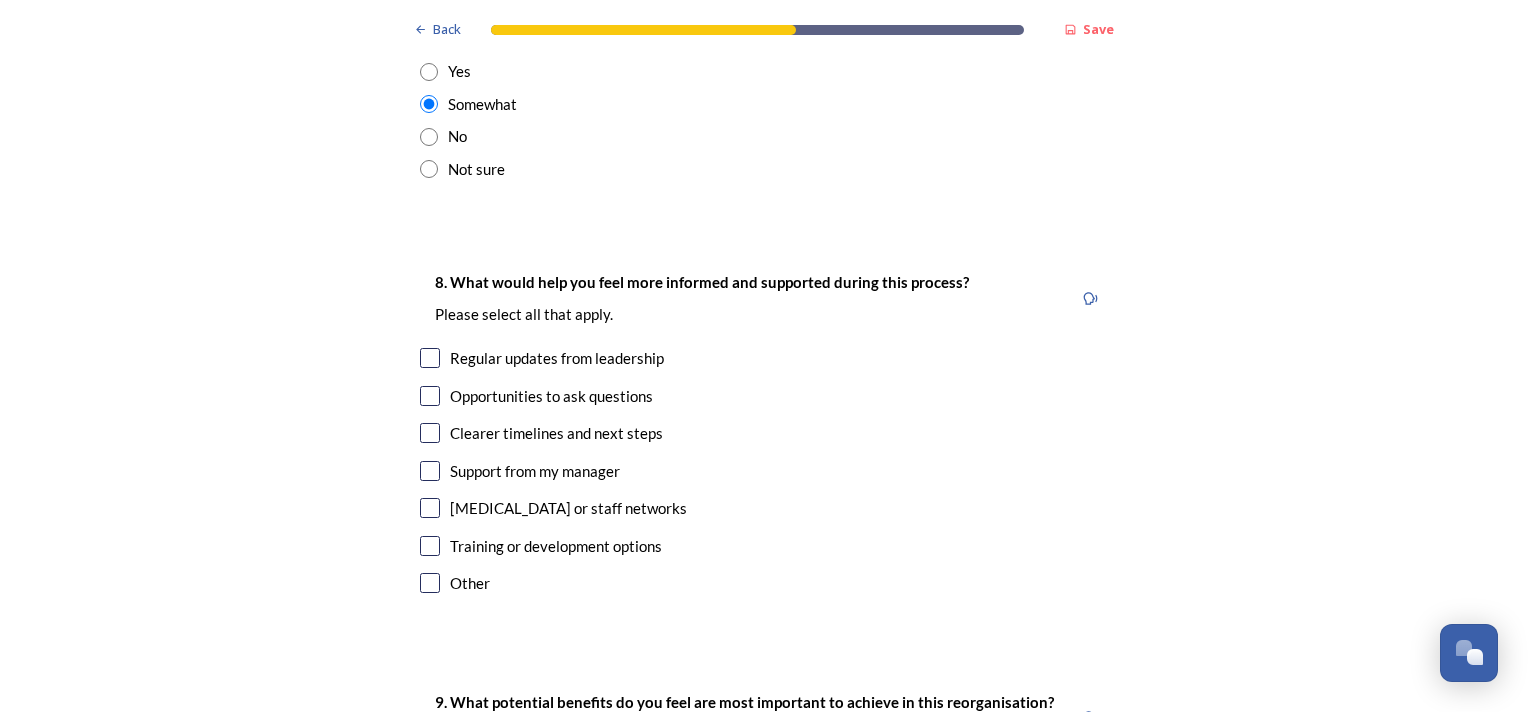 scroll, scrollTop: 4440, scrollLeft: 0, axis: vertical 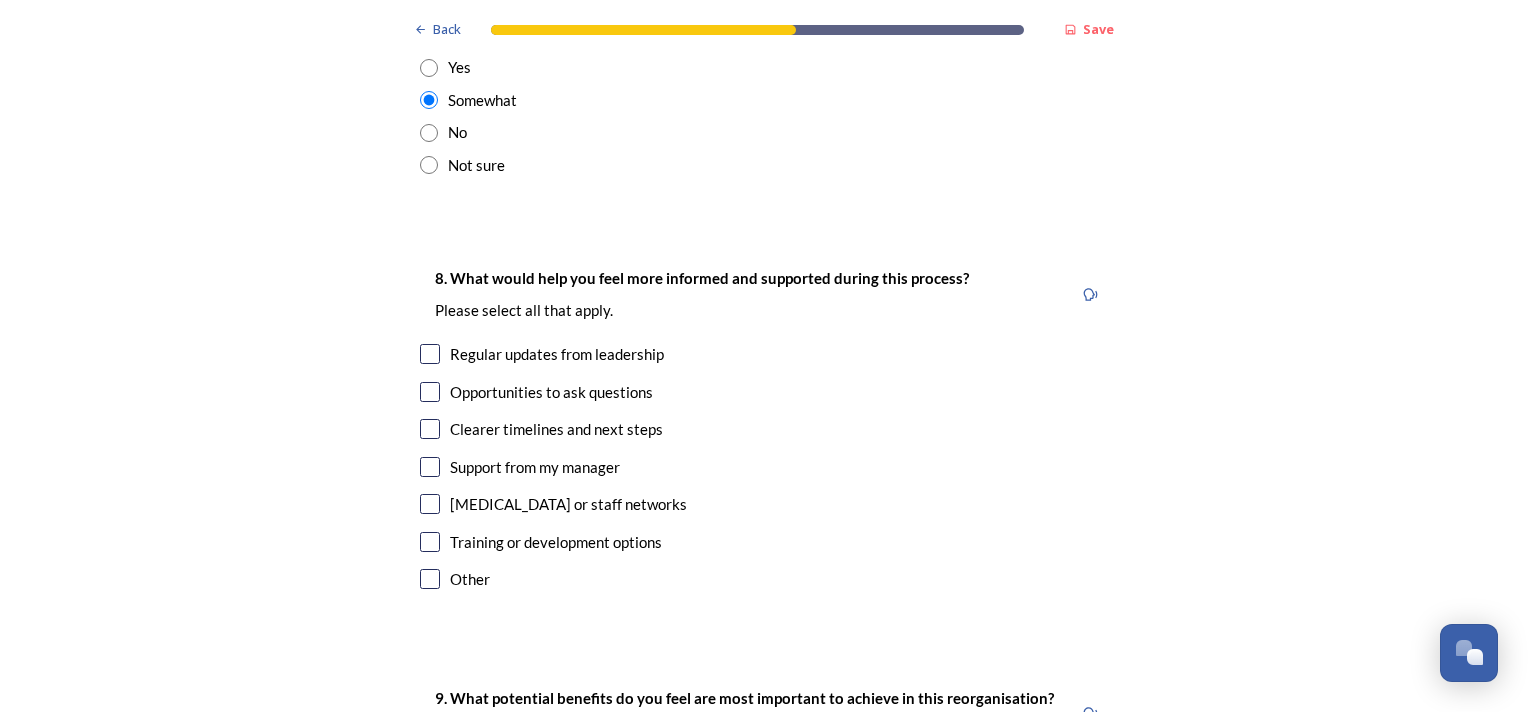 drag, startPoint x: 420, startPoint y: 248, endPoint x: 426, endPoint y: 287, distance: 39.45884 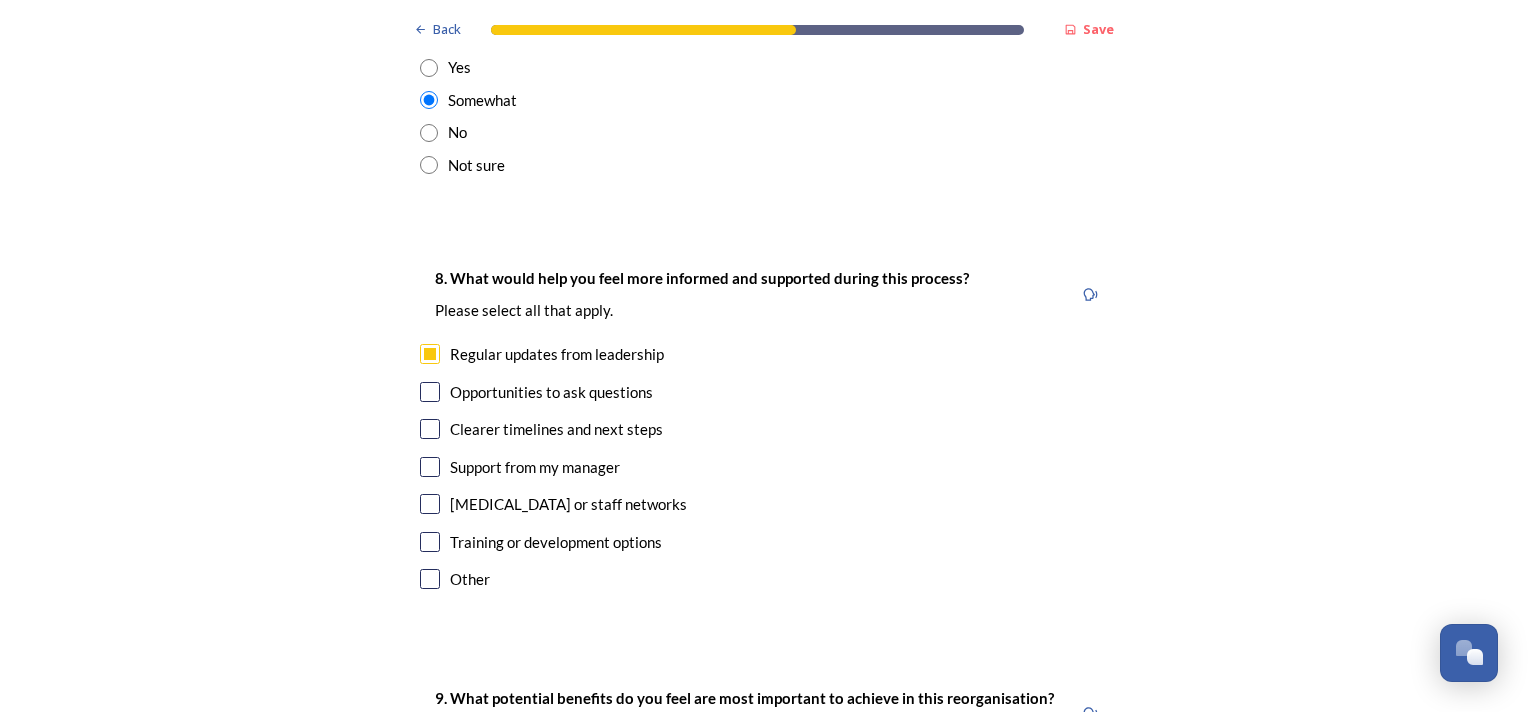 click at bounding box center (430, 392) 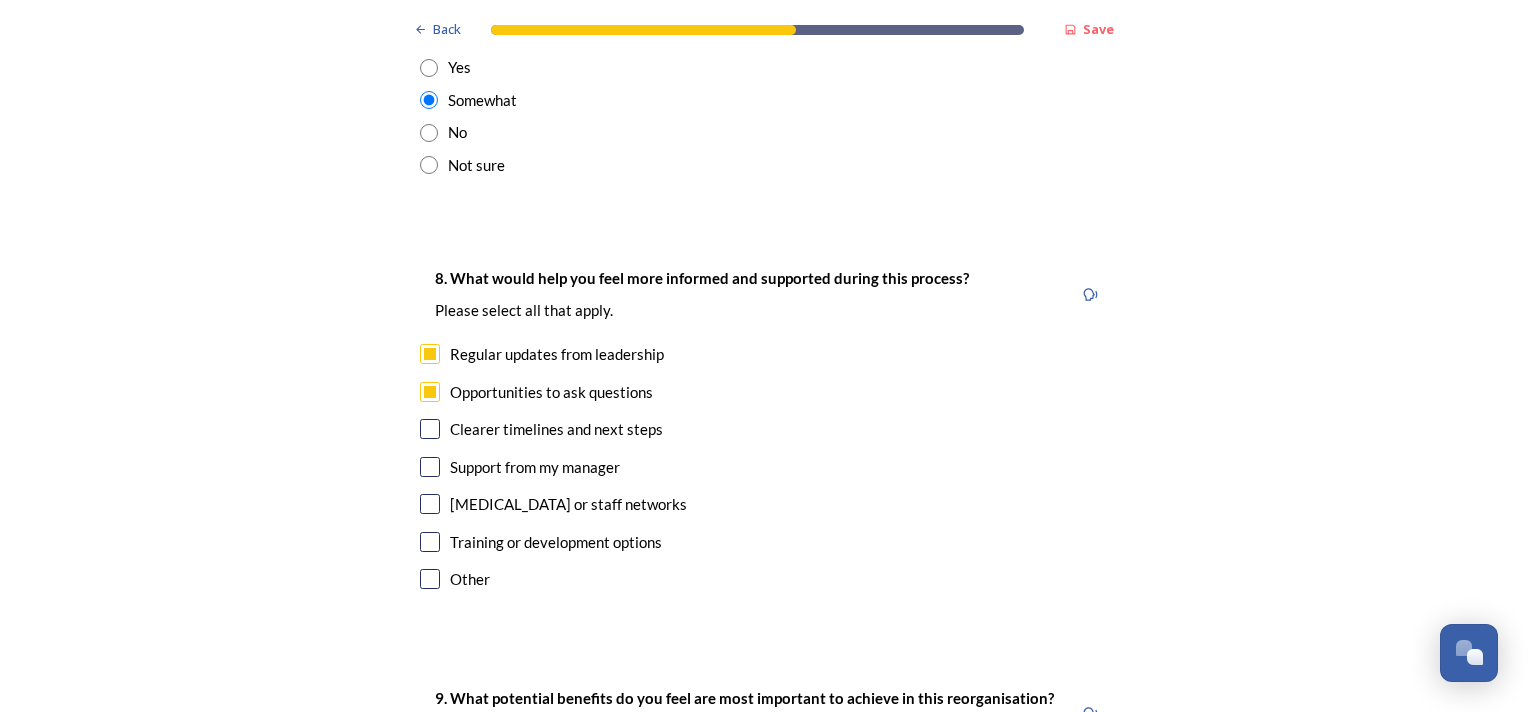 click at bounding box center (430, 429) 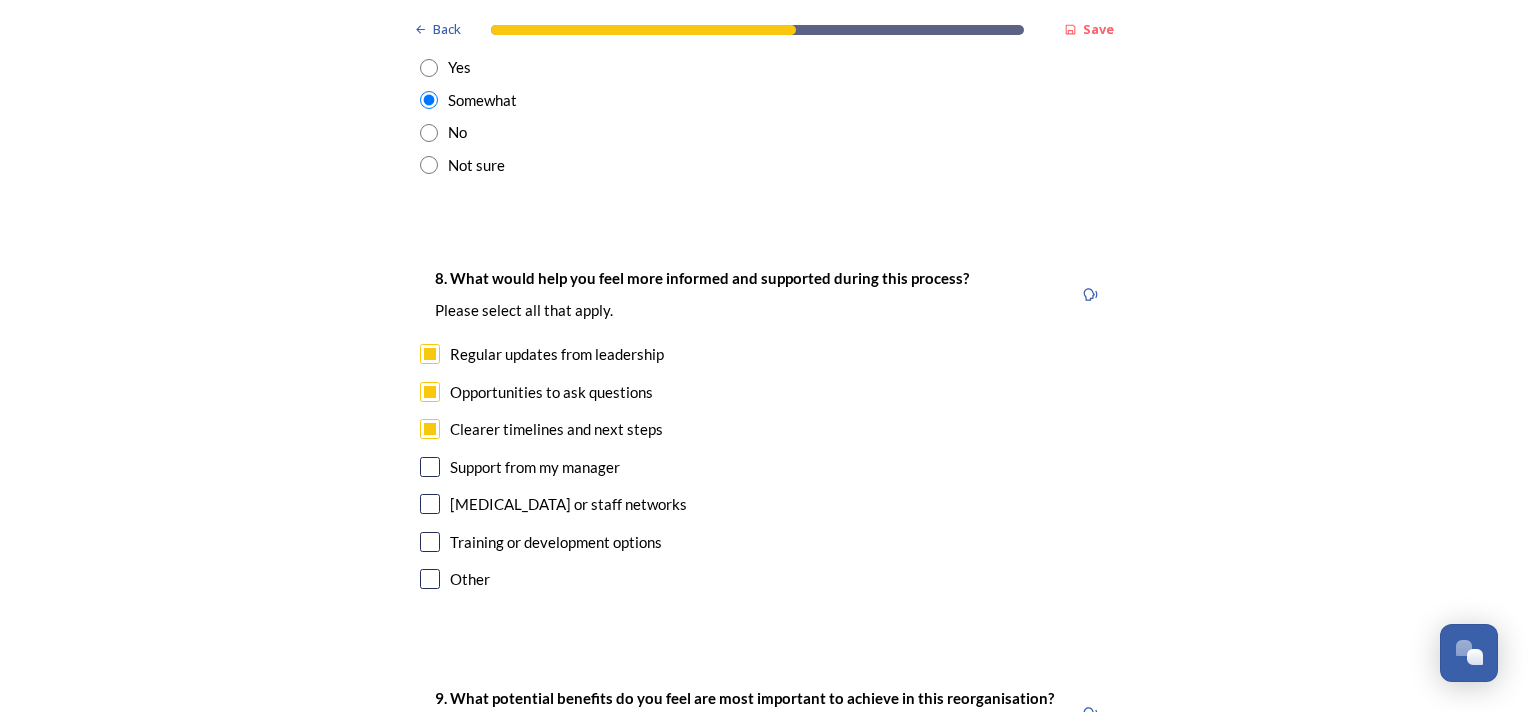 click at bounding box center [430, 467] 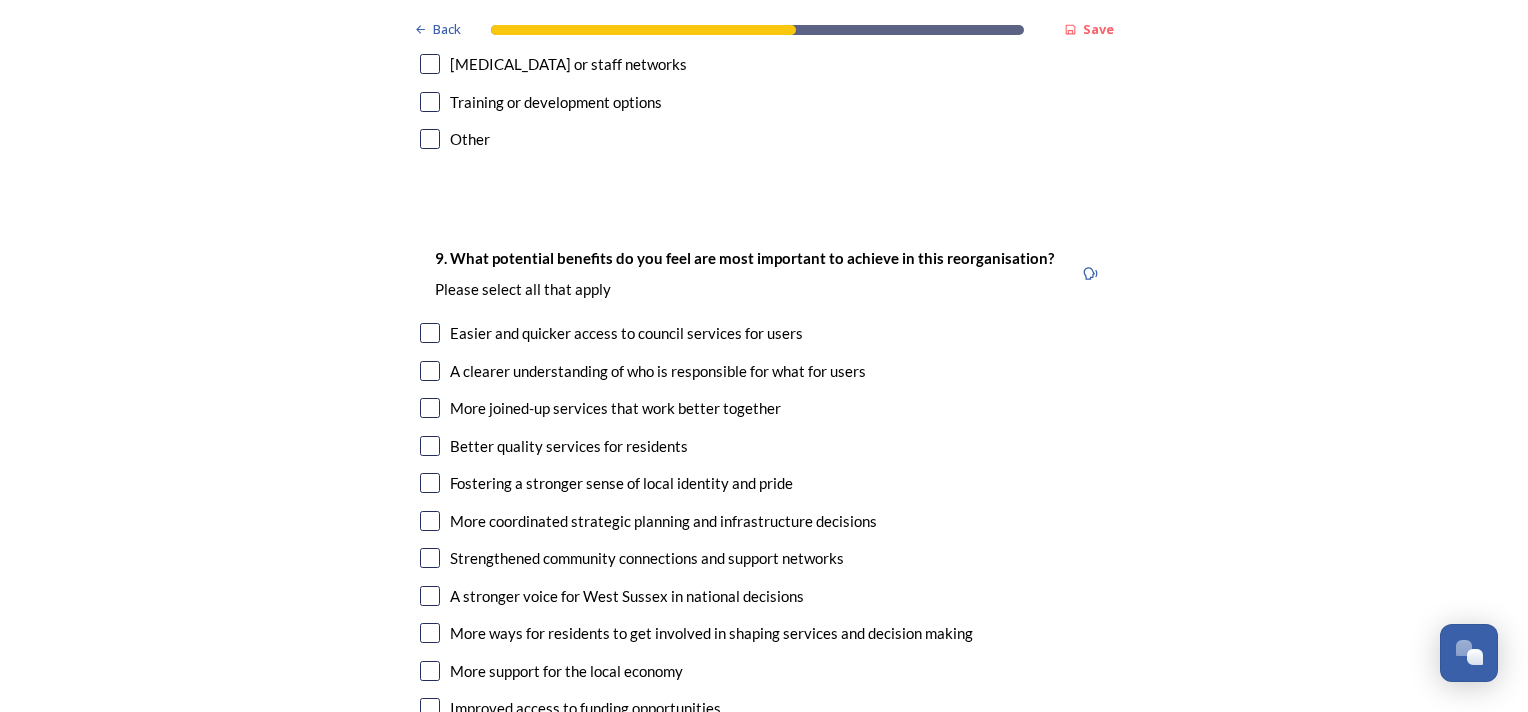 scroll, scrollTop: 4920, scrollLeft: 0, axis: vertical 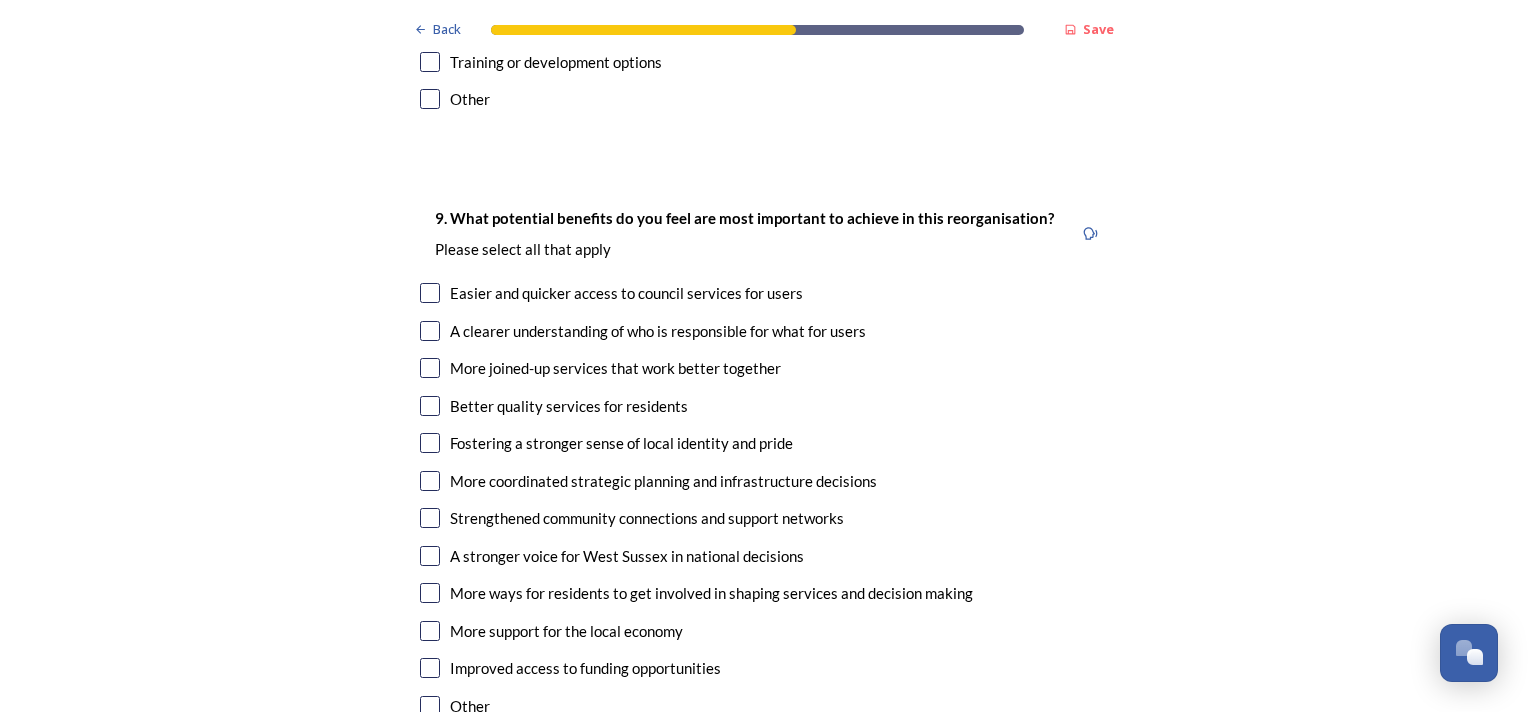 click at bounding box center [430, 293] 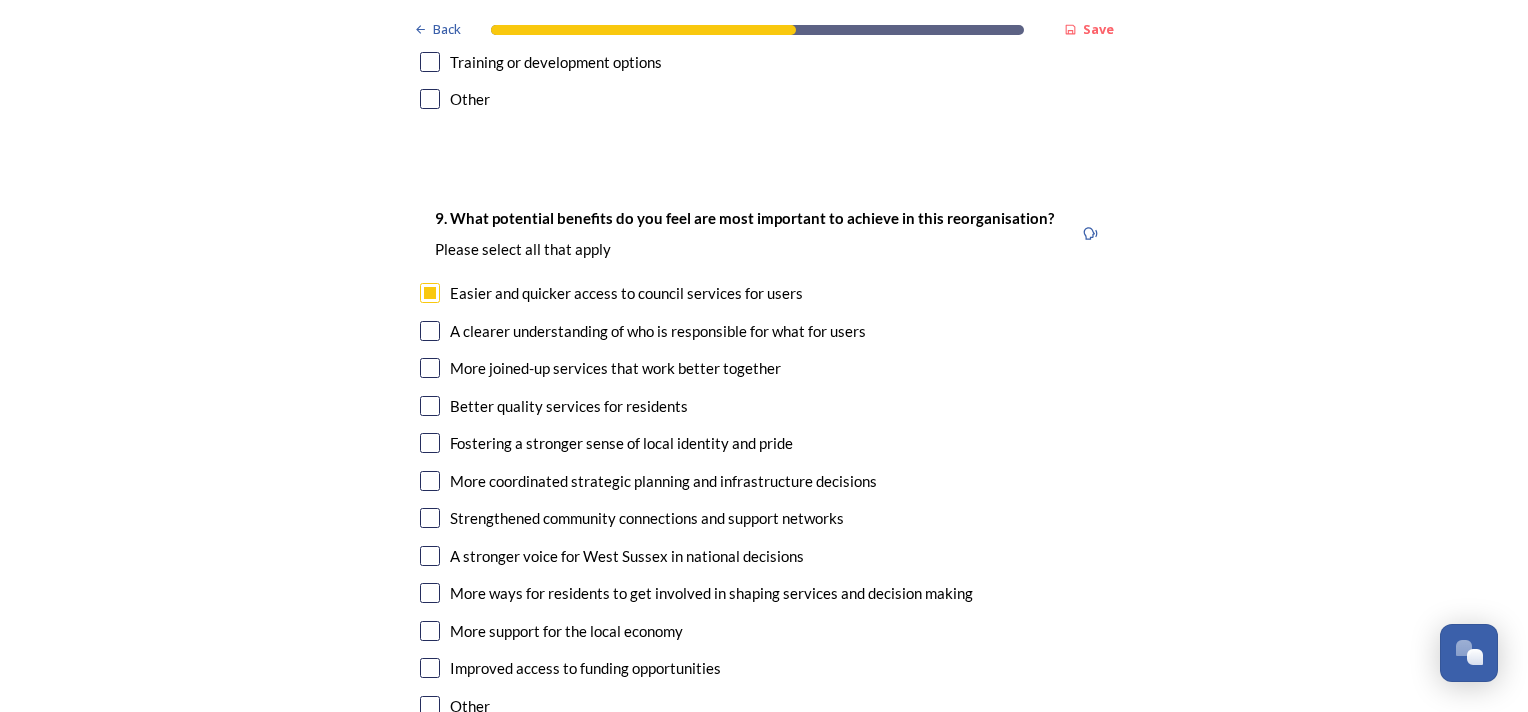 click at bounding box center [430, 406] 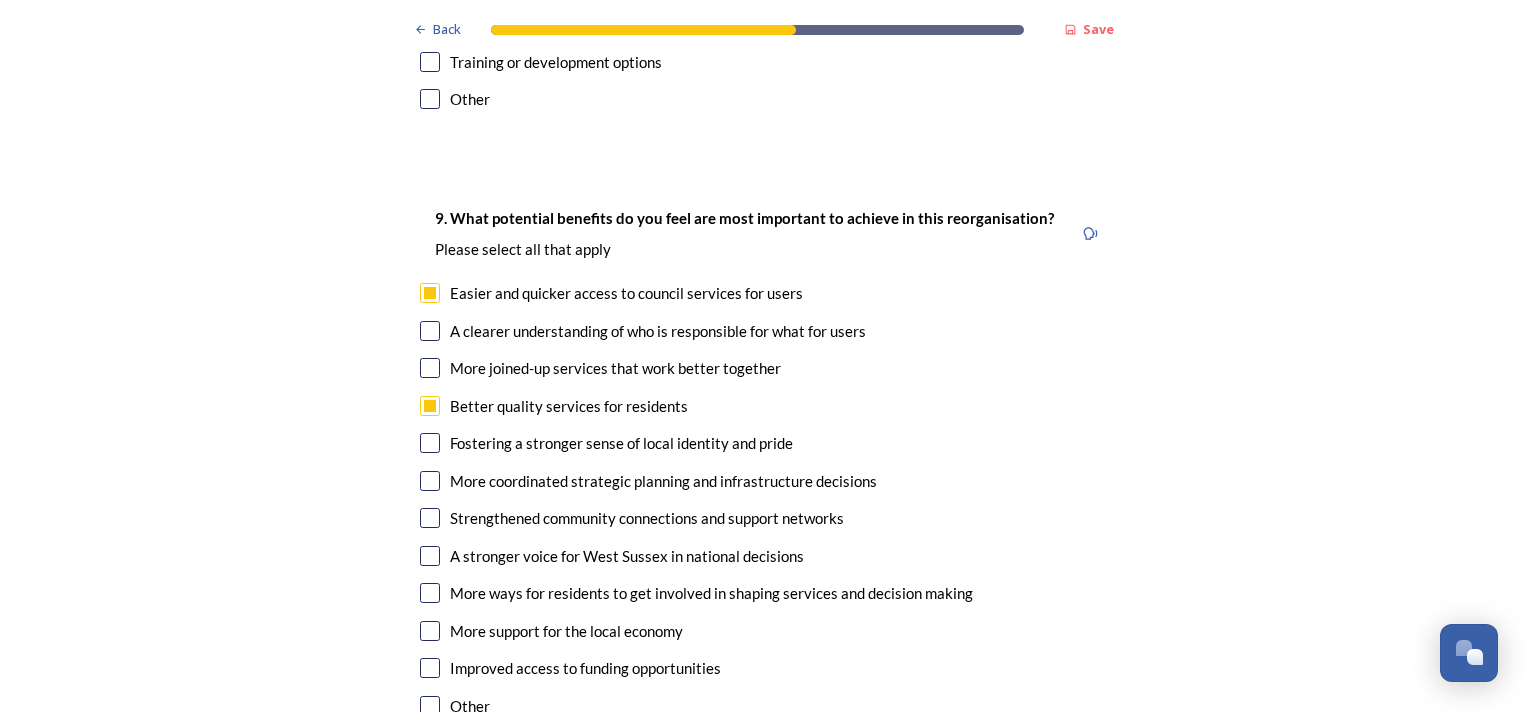 click at bounding box center [430, 668] 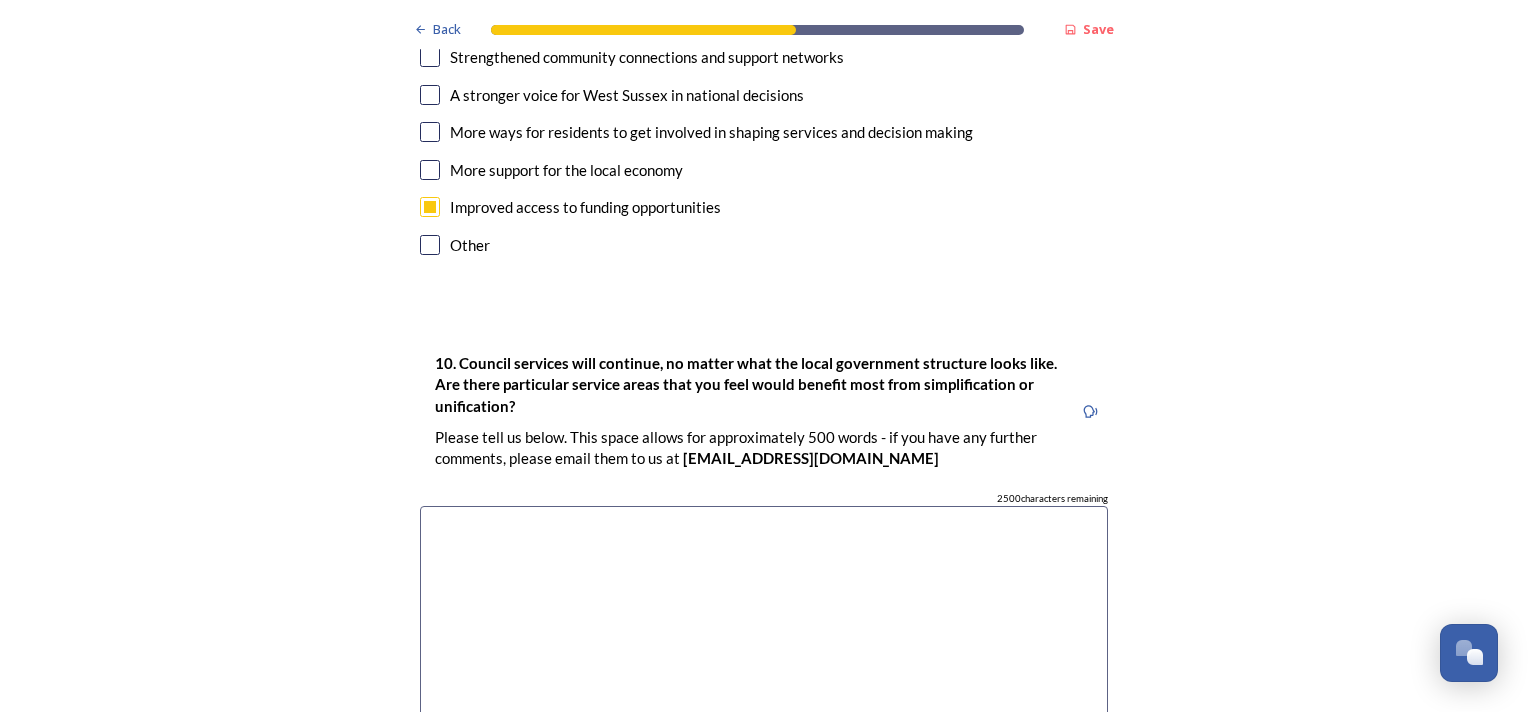 scroll, scrollTop: 5400, scrollLeft: 0, axis: vertical 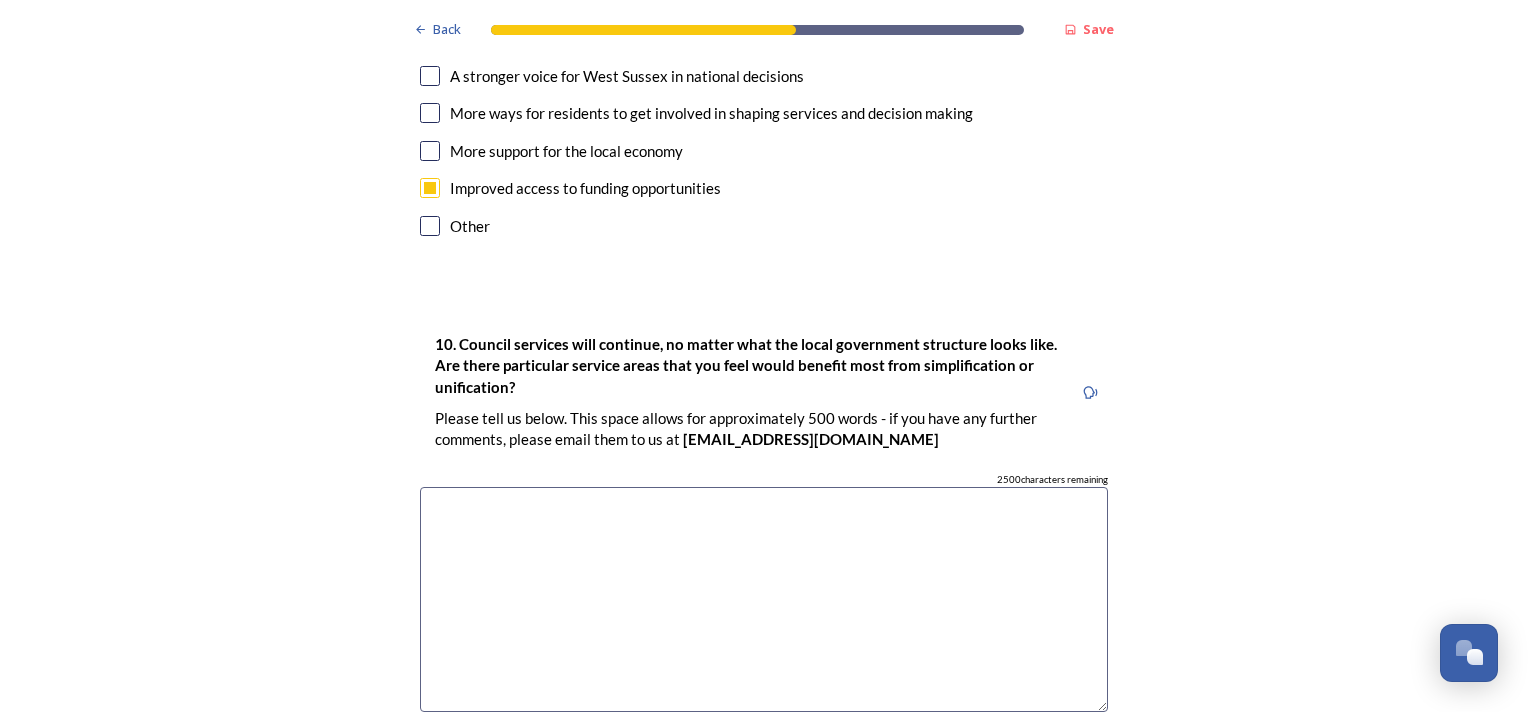 click at bounding box center (764, 599) 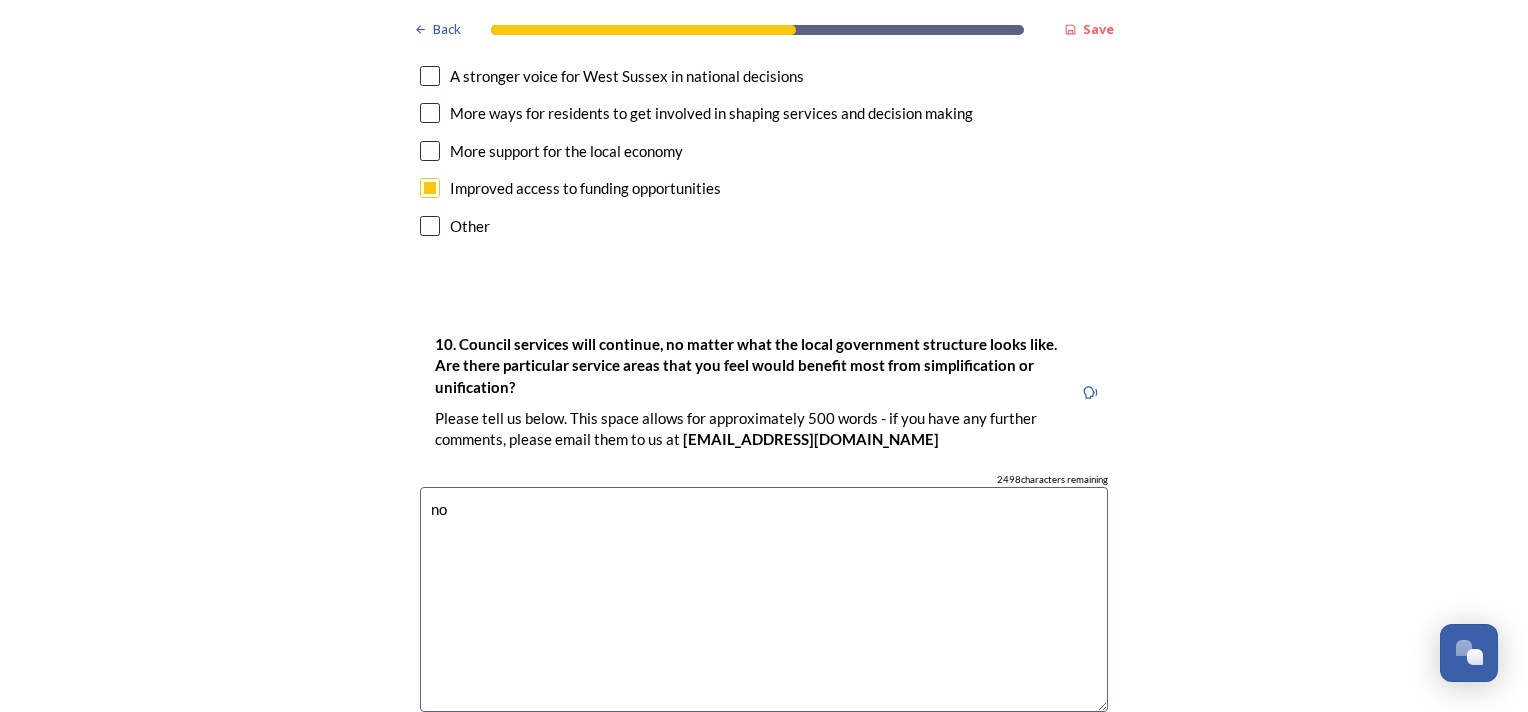 type on "no" 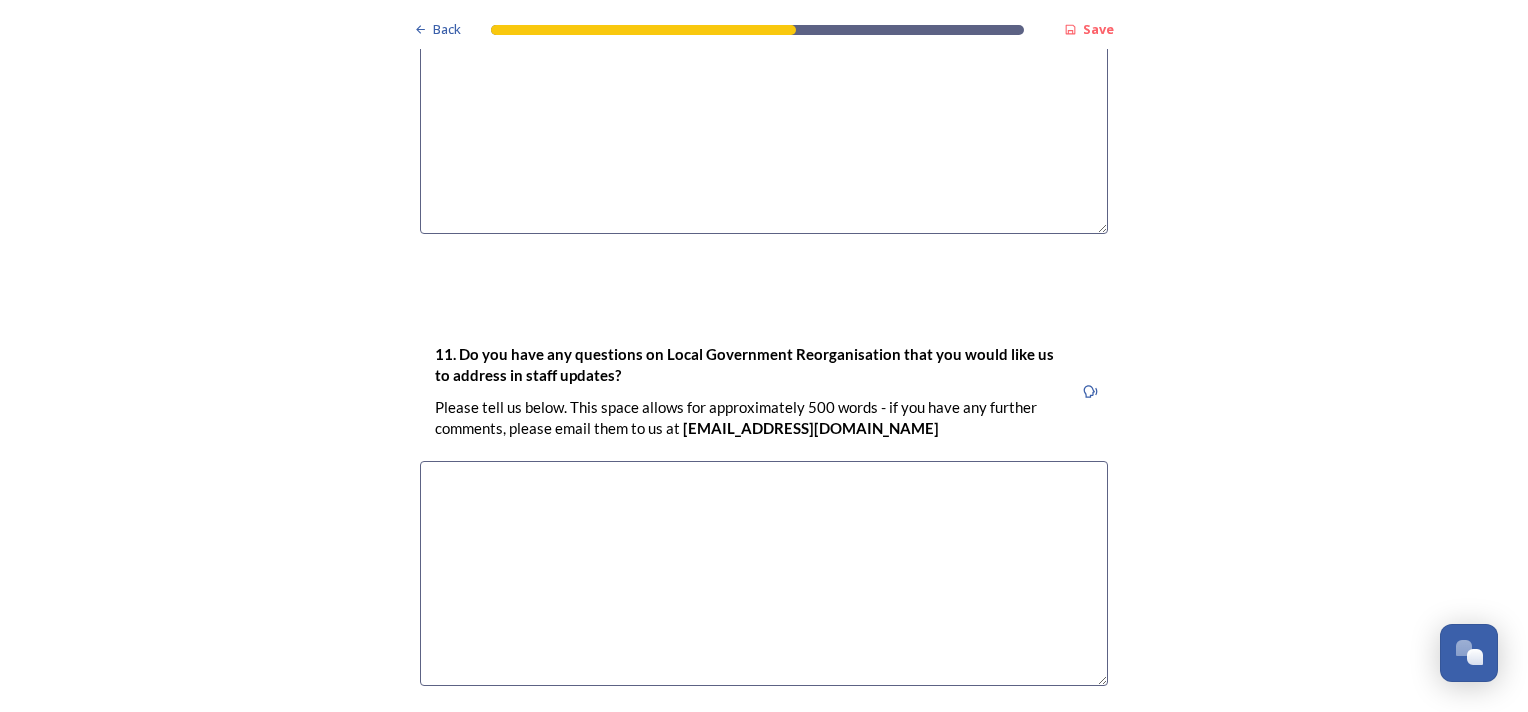 scroll, scrollTop: 5880, scrollLeft: 0, axis: vertical 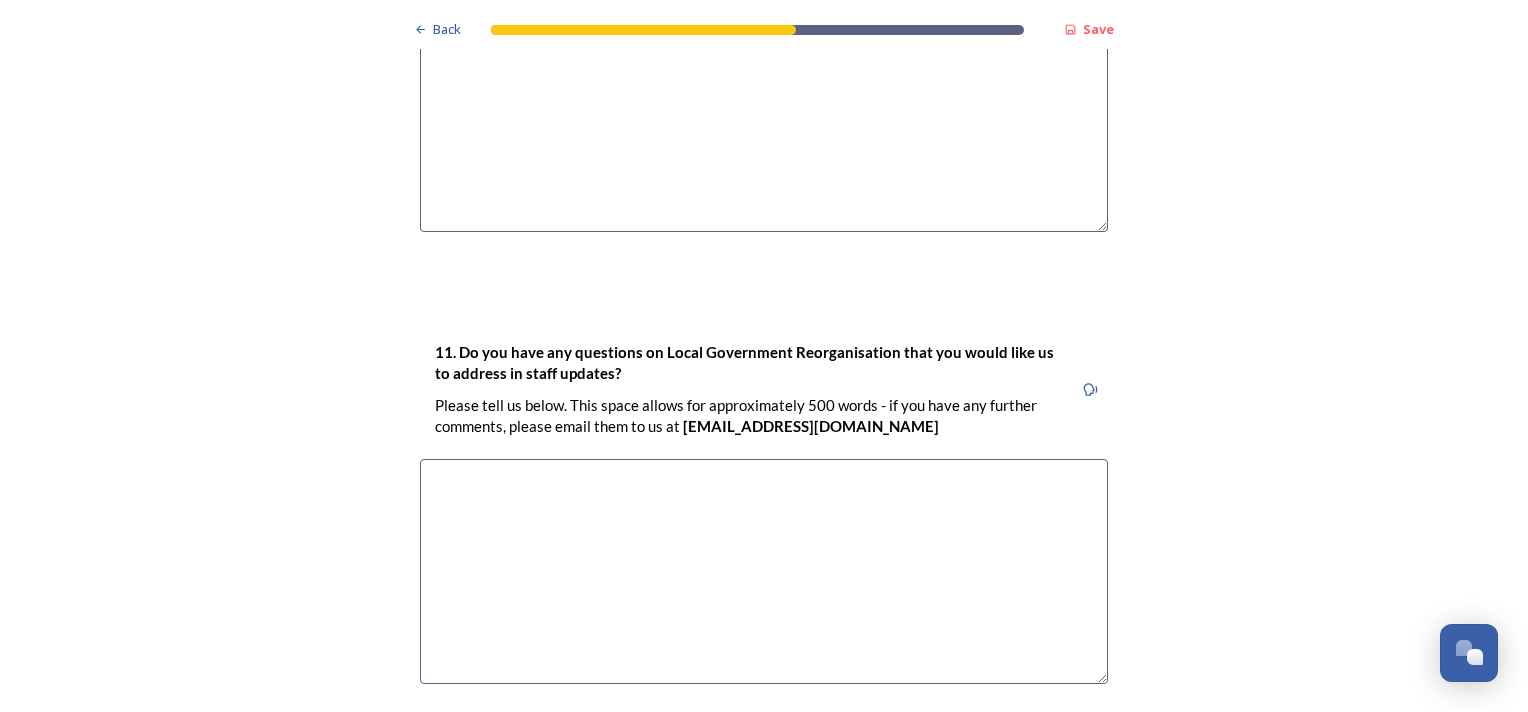 click at bounding box center [764, 571] 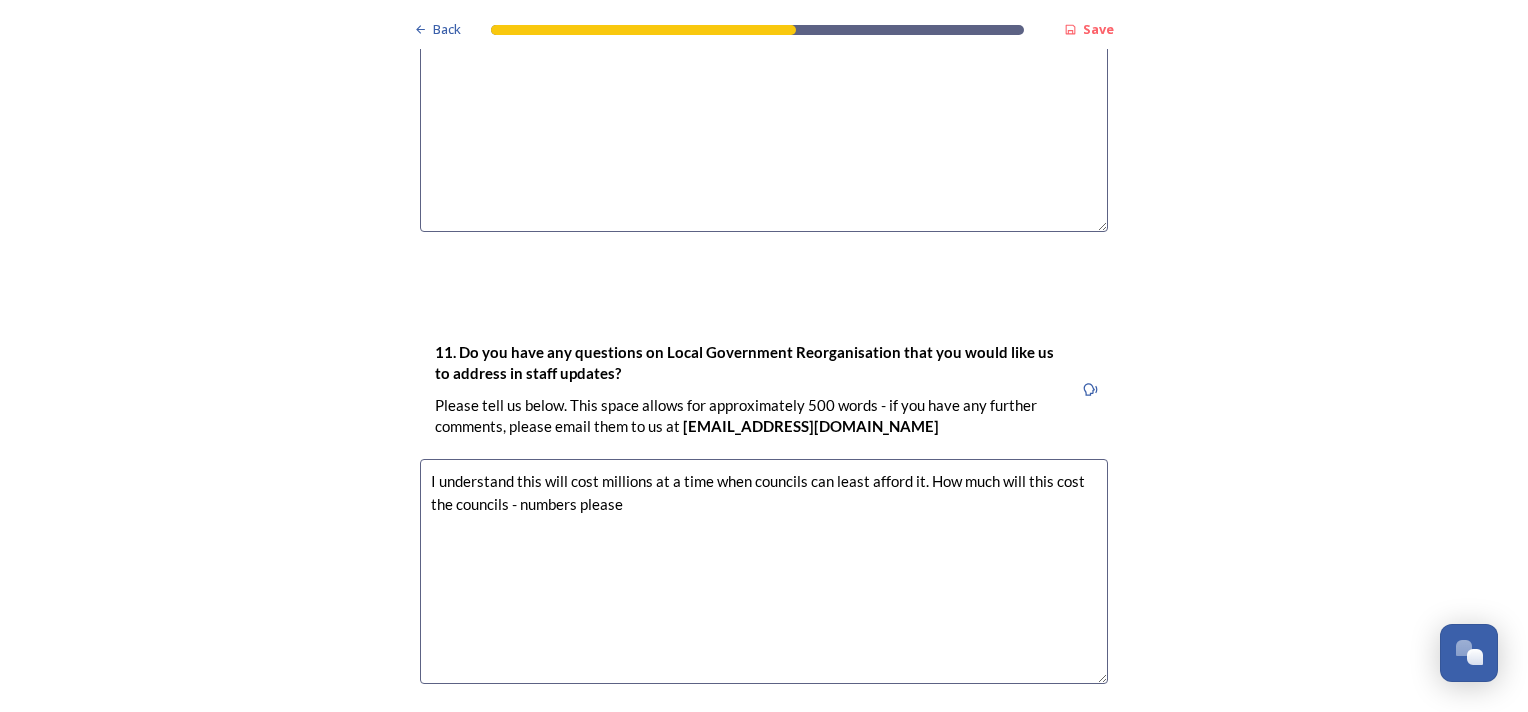 click on "I understand this will cost millions at a time when councils can least afford it. How much will this cost the councils - numbers please" at bounding box center (764, 571) 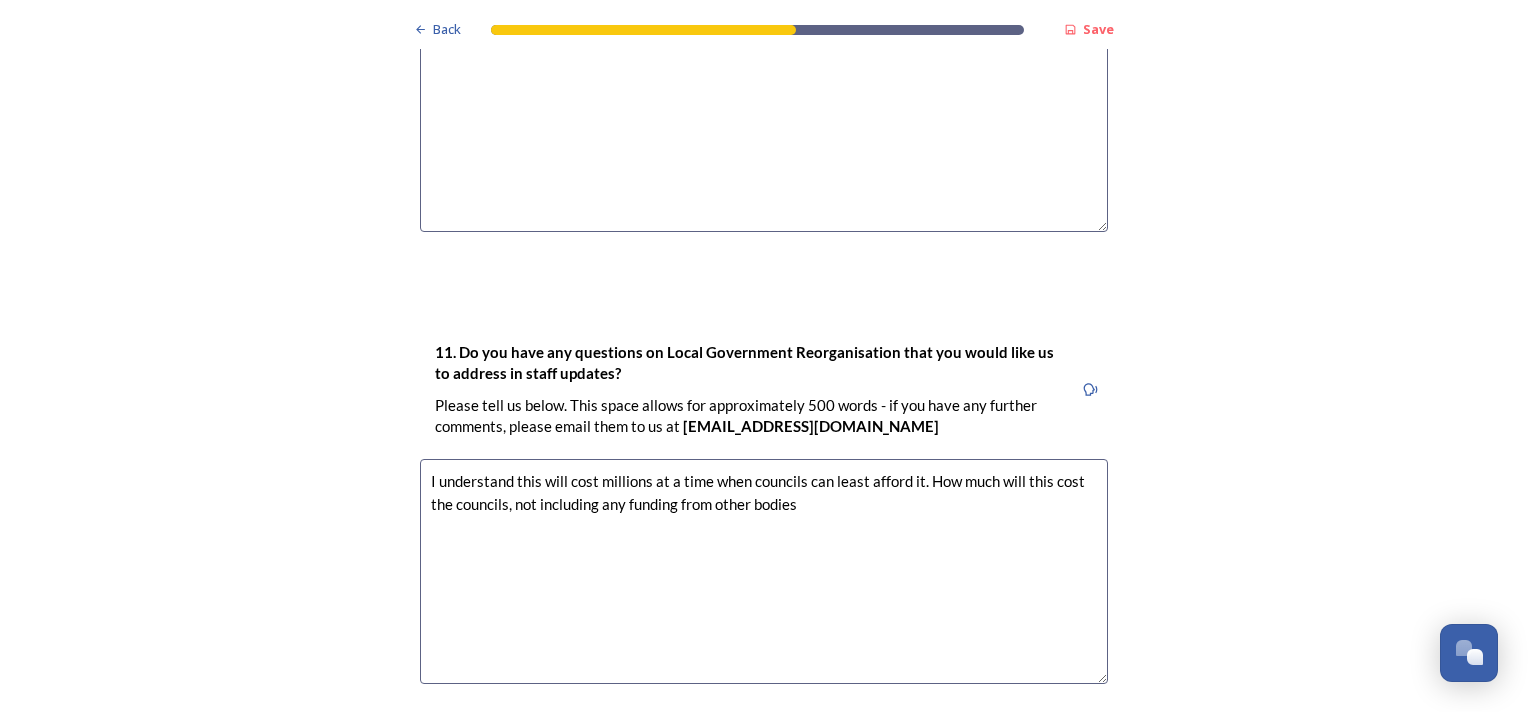 click on "I understand this will cost millions at a time when councils can least afford it. How much will this cost the councils, not including any funding from other bodies" at bounding box center [764, 571] 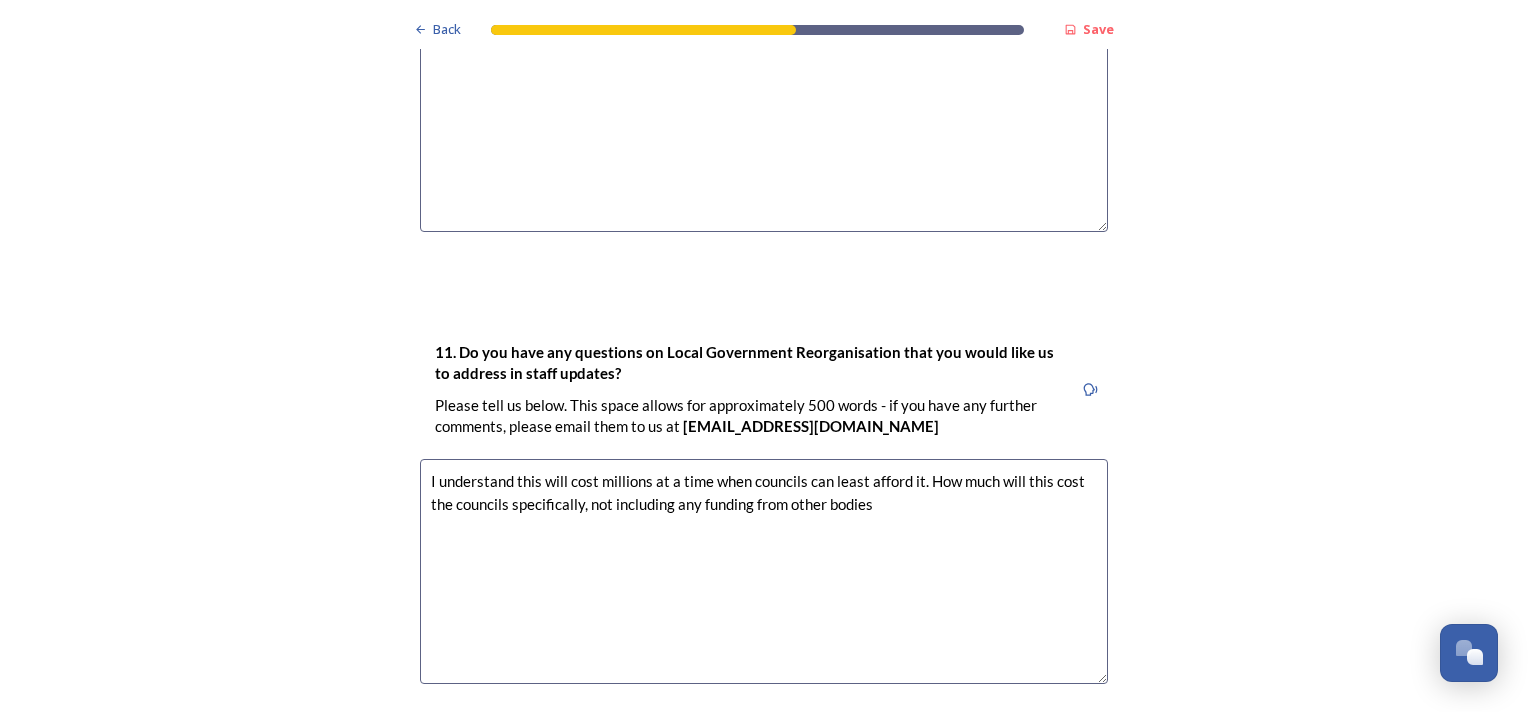 click on "I understand this will cost millions at a time when councils can least afford it. How much will this cost the councils specifically, not including any funding from other bodies" at bounding box center (764, 571) 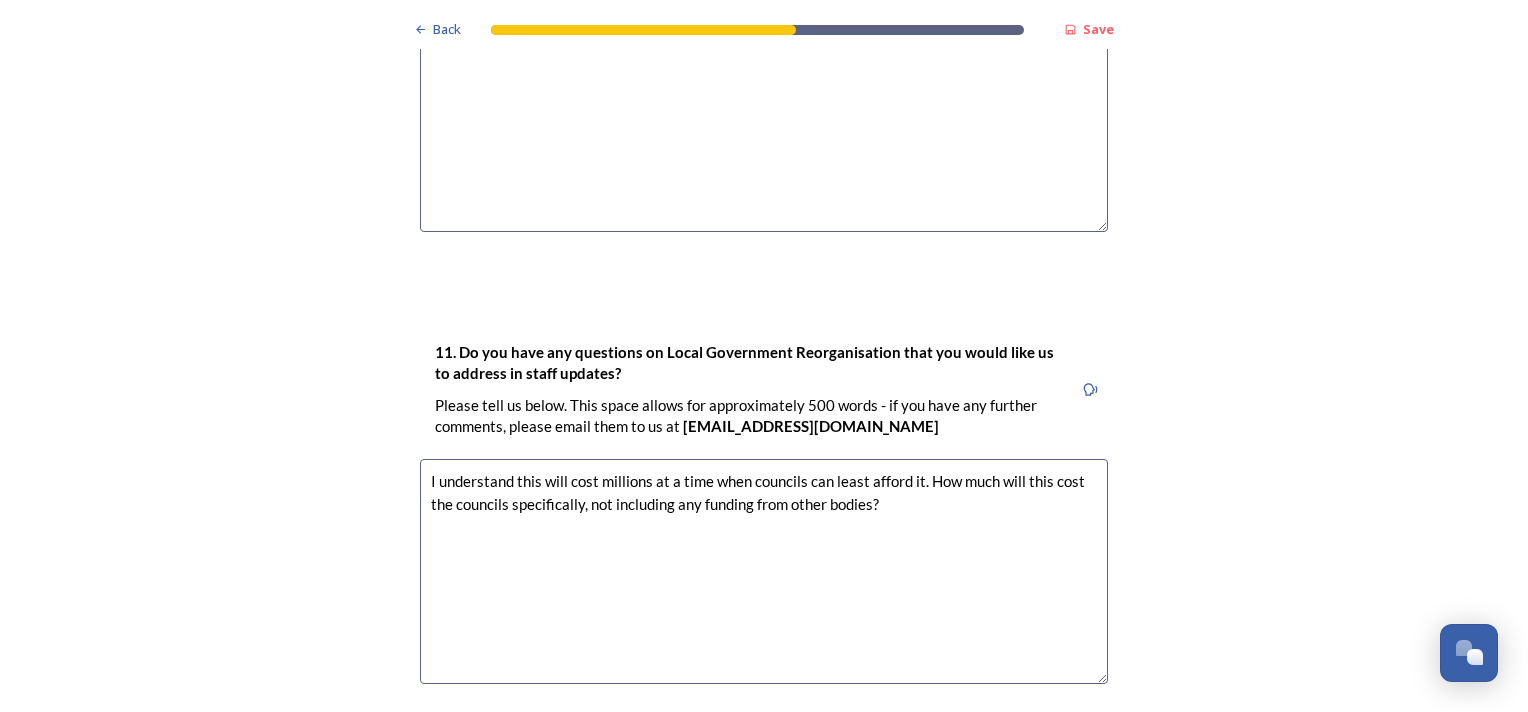 type on "I understand this will cost millions at a time when councils can least afford it. How much will this cost the councils specifically, not including any funding from other bodies?" 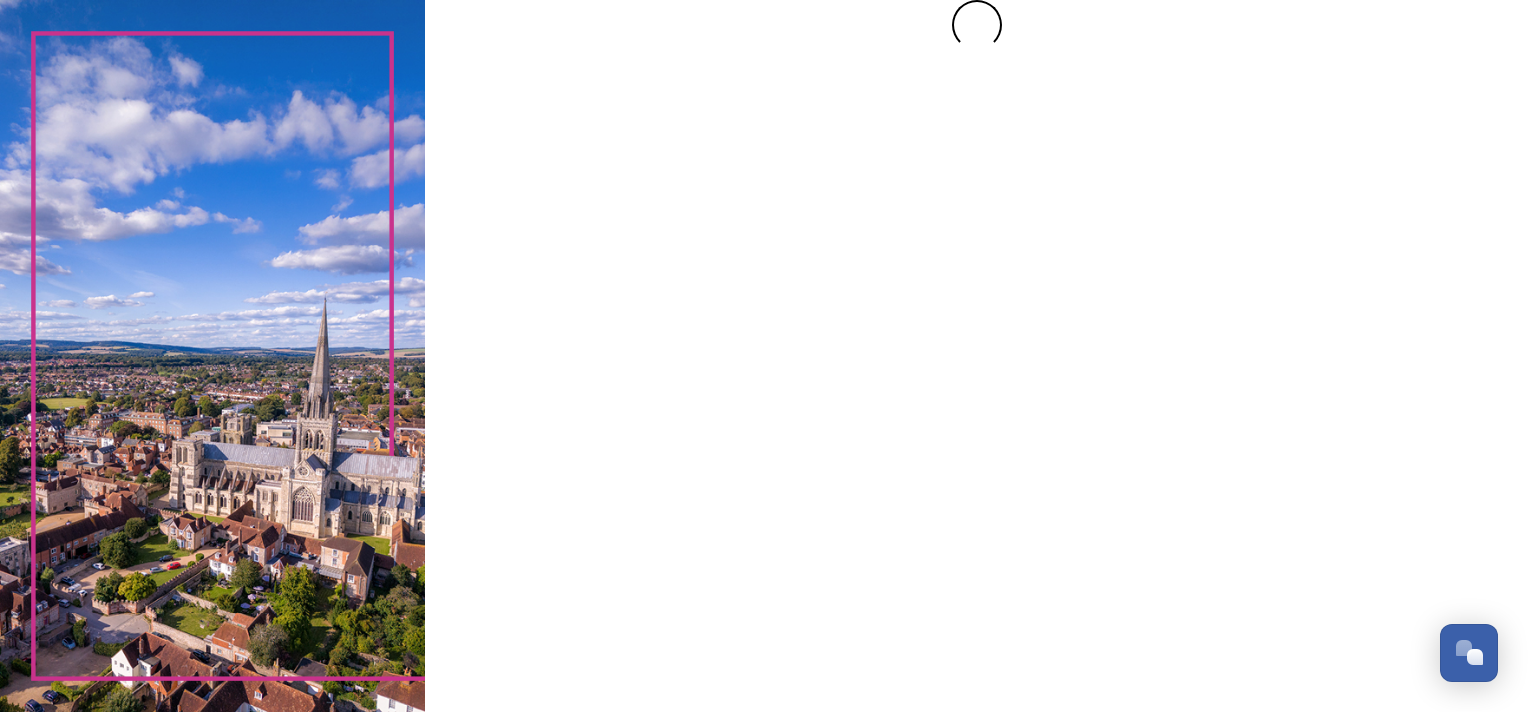 scroll, scrollTop: 0, scrollLeft: 0, axis: both 